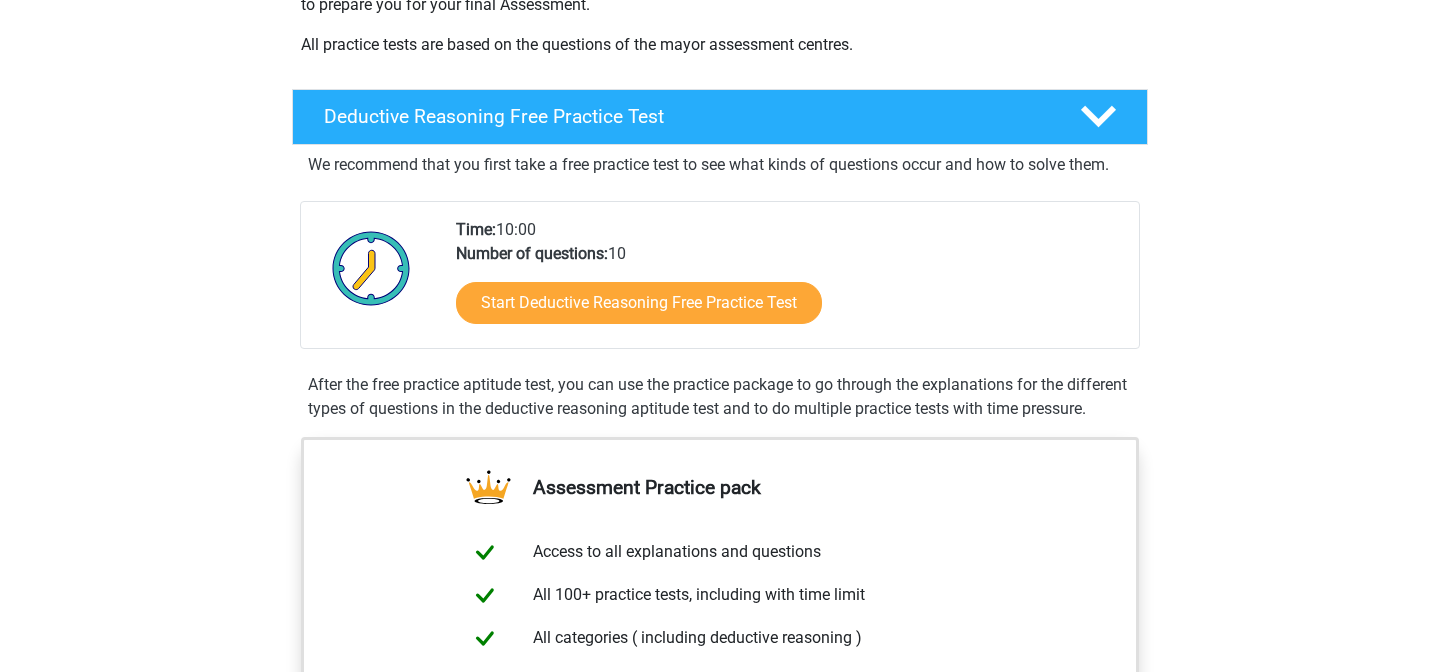 scroll, scrollTop: 397, scrollLeft: 0, axis: vertical 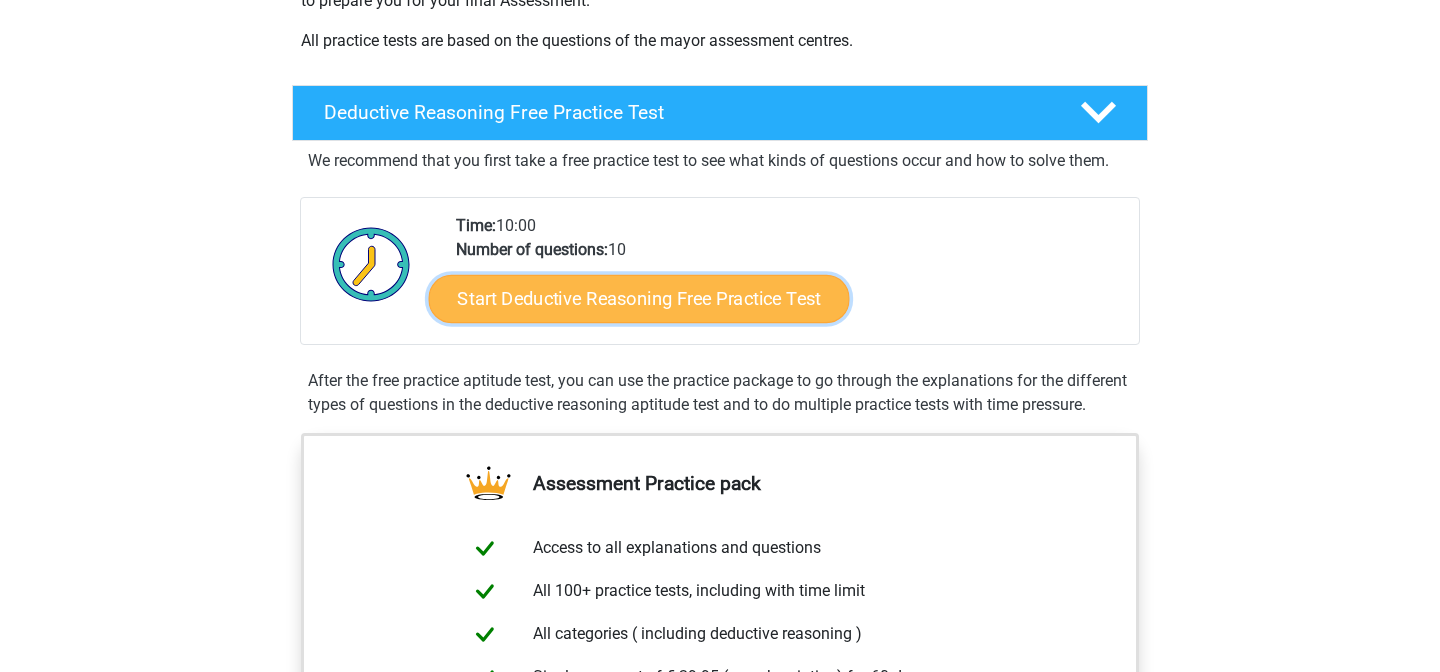 click on "Start Deductive Reasoning
Free Practice Test" at bounding box center [639, 298] 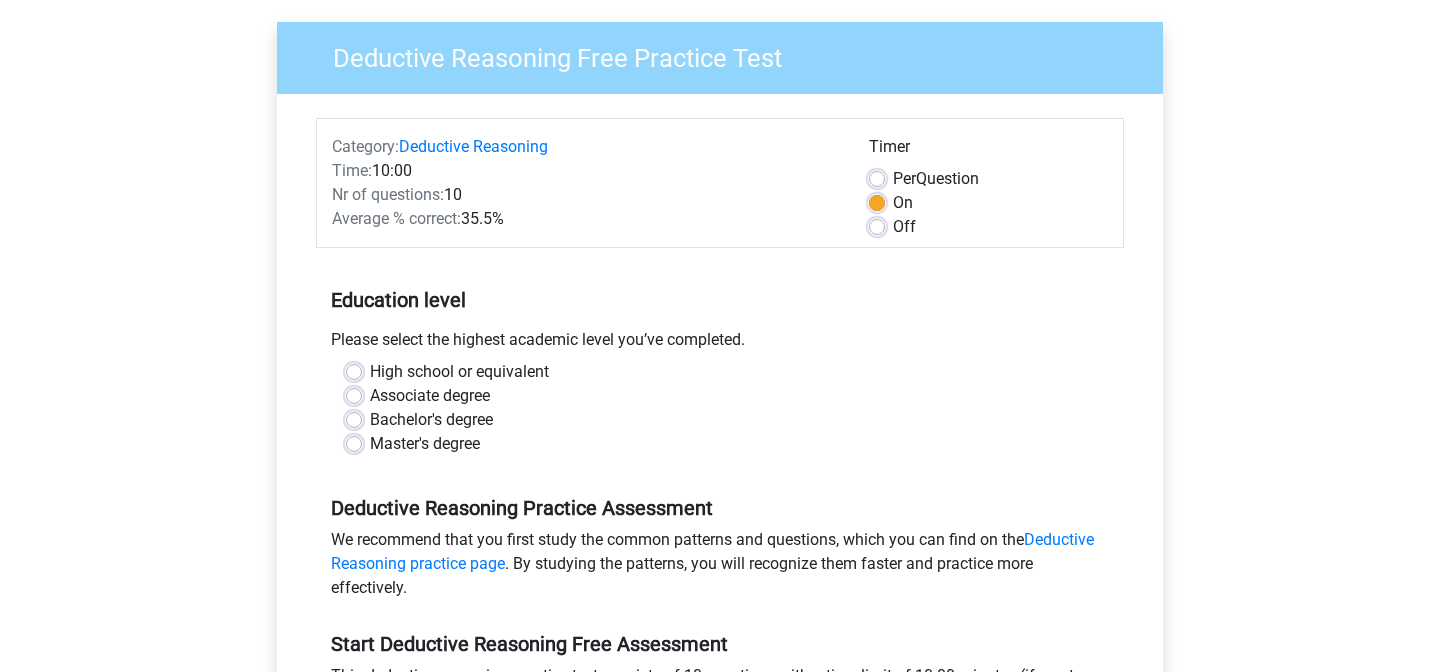 scroll, scrollTop: 167, scrollLeft: 0, axis: vertical 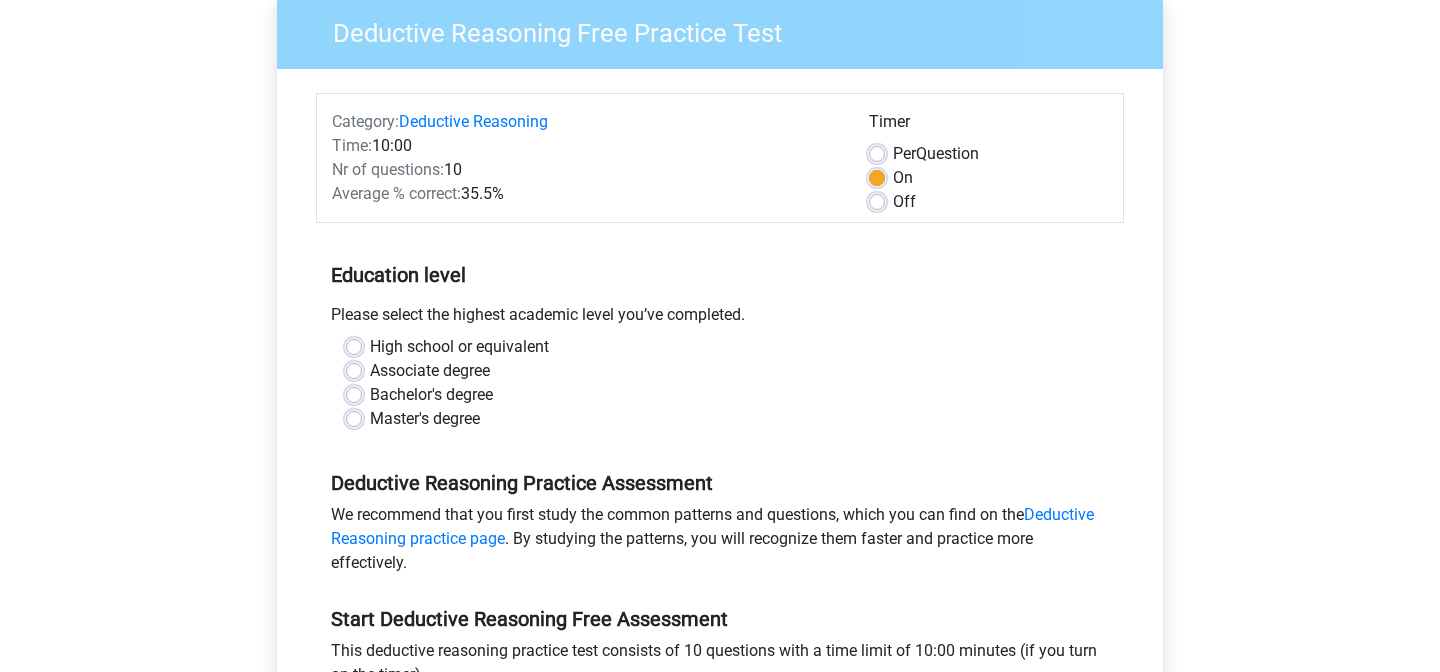 click on "Off" at bounding box center [904, 202] 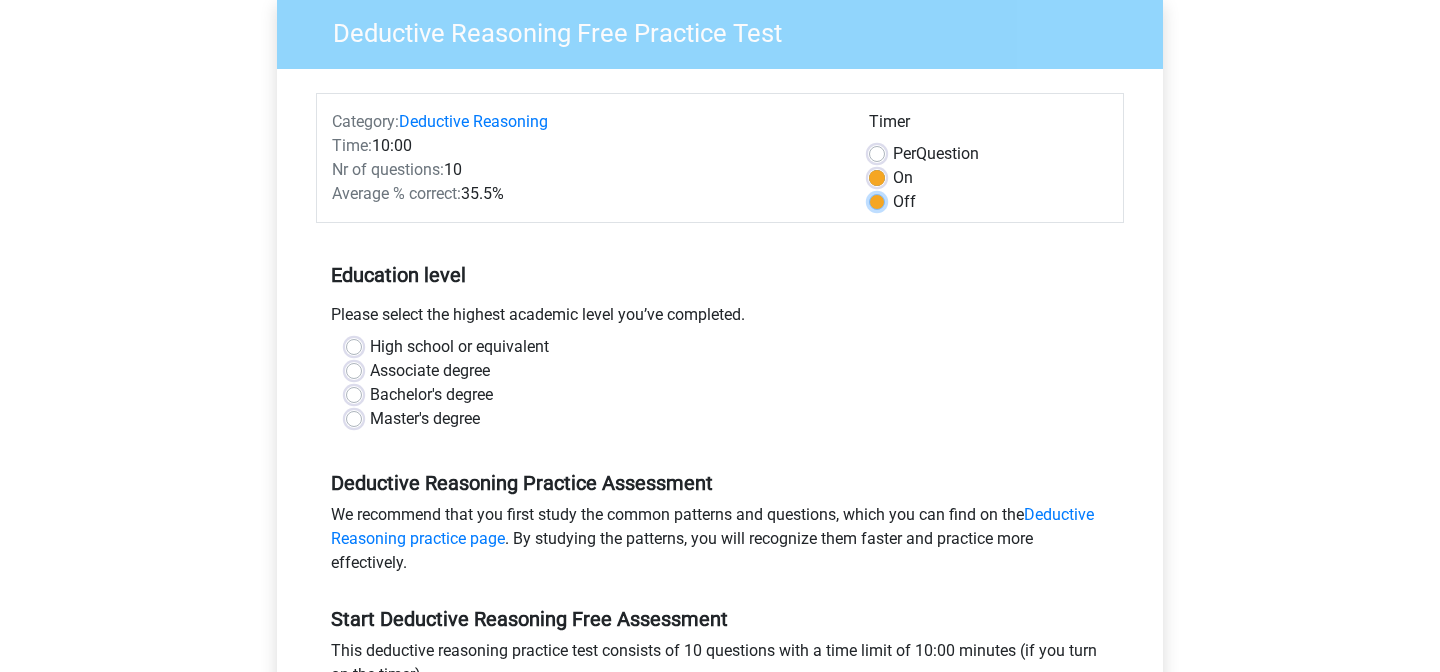 click on "Off" at bounding box center (877, 200) 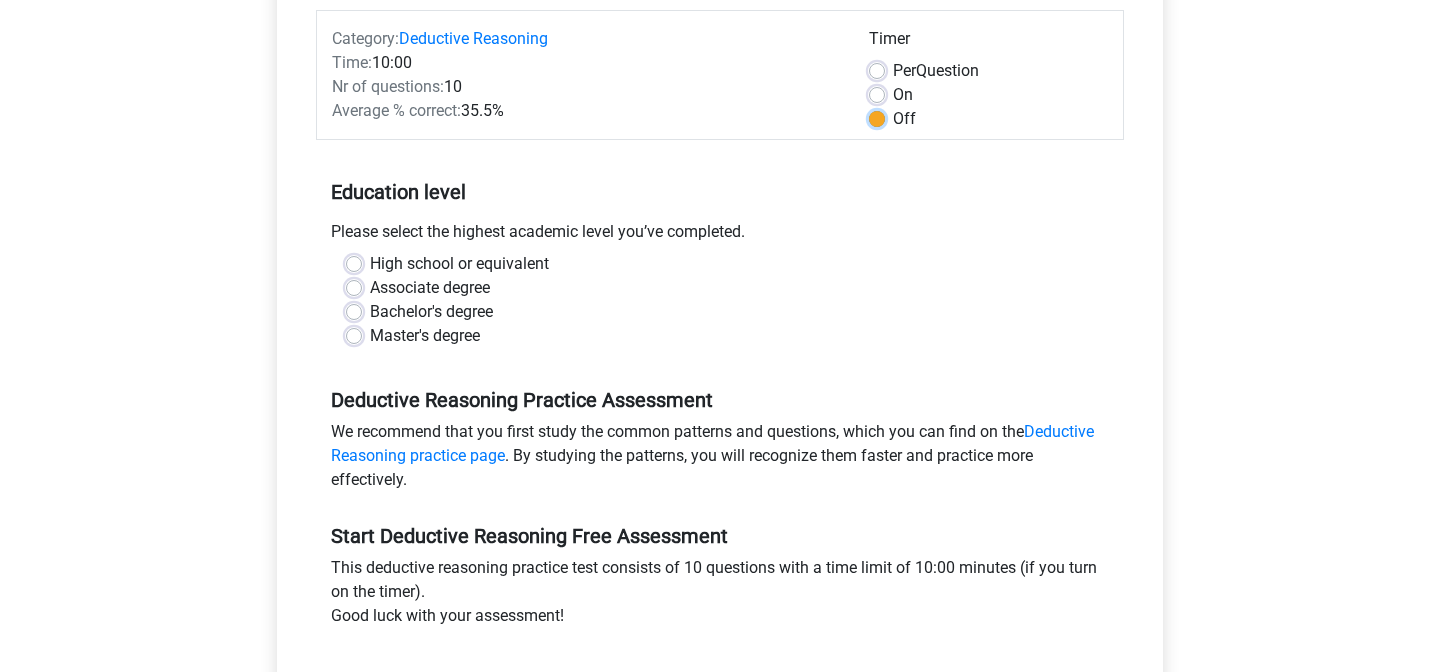 scroll, scrollTop: 282, scrollLeft: 0, axis: vertical 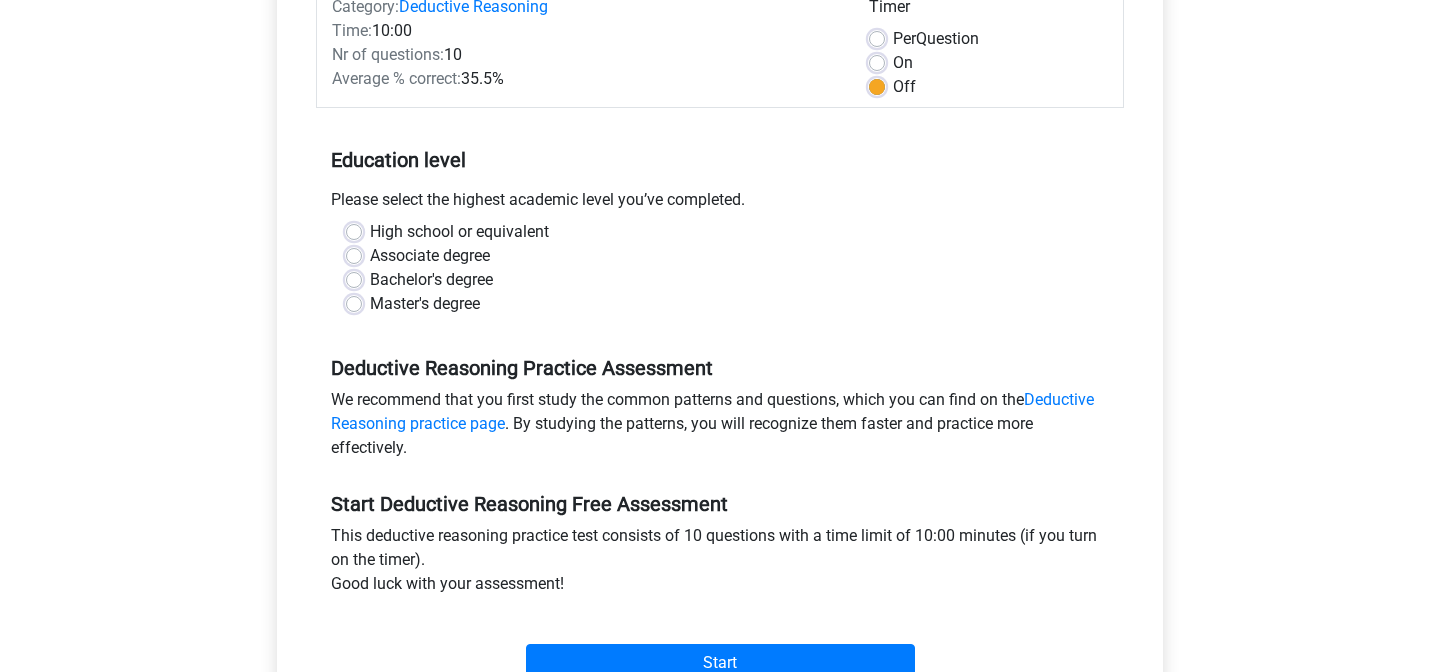 click on "High school or equivalent" at bounding box center (459, 232) 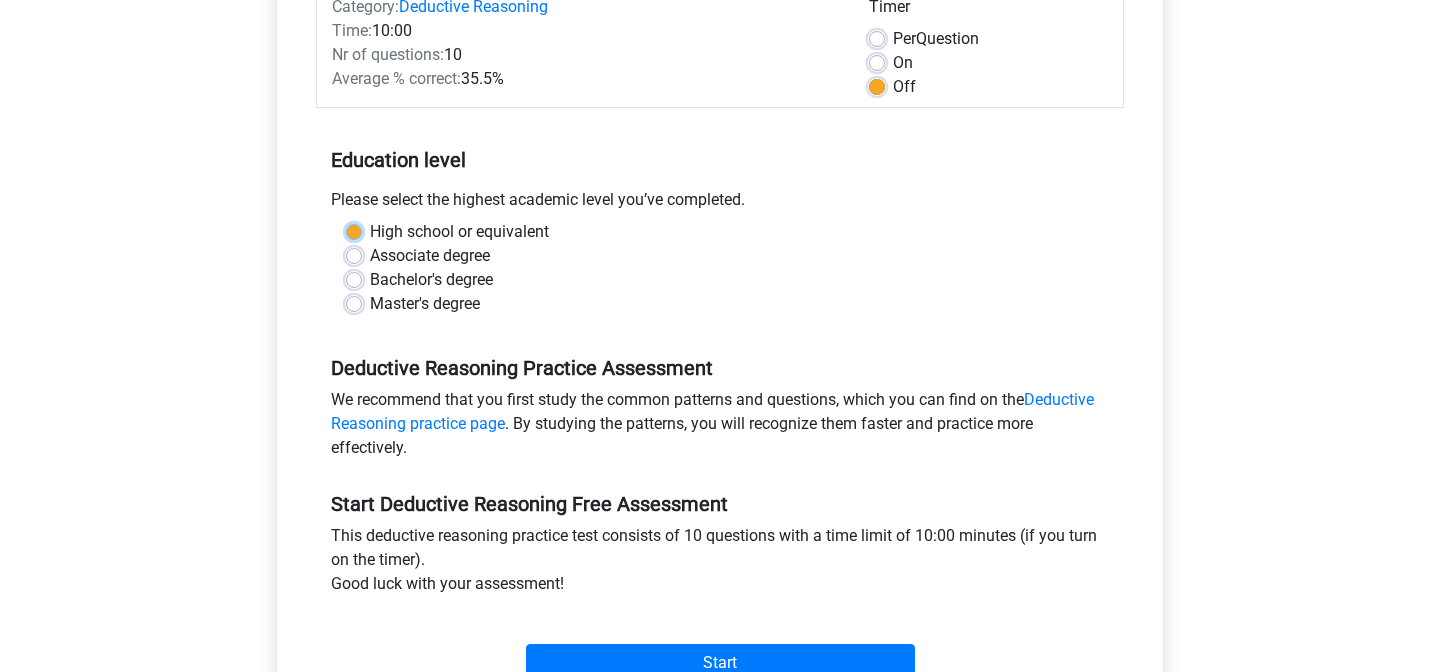 click on "High school or equivalent" at bounding box center (354, 230) 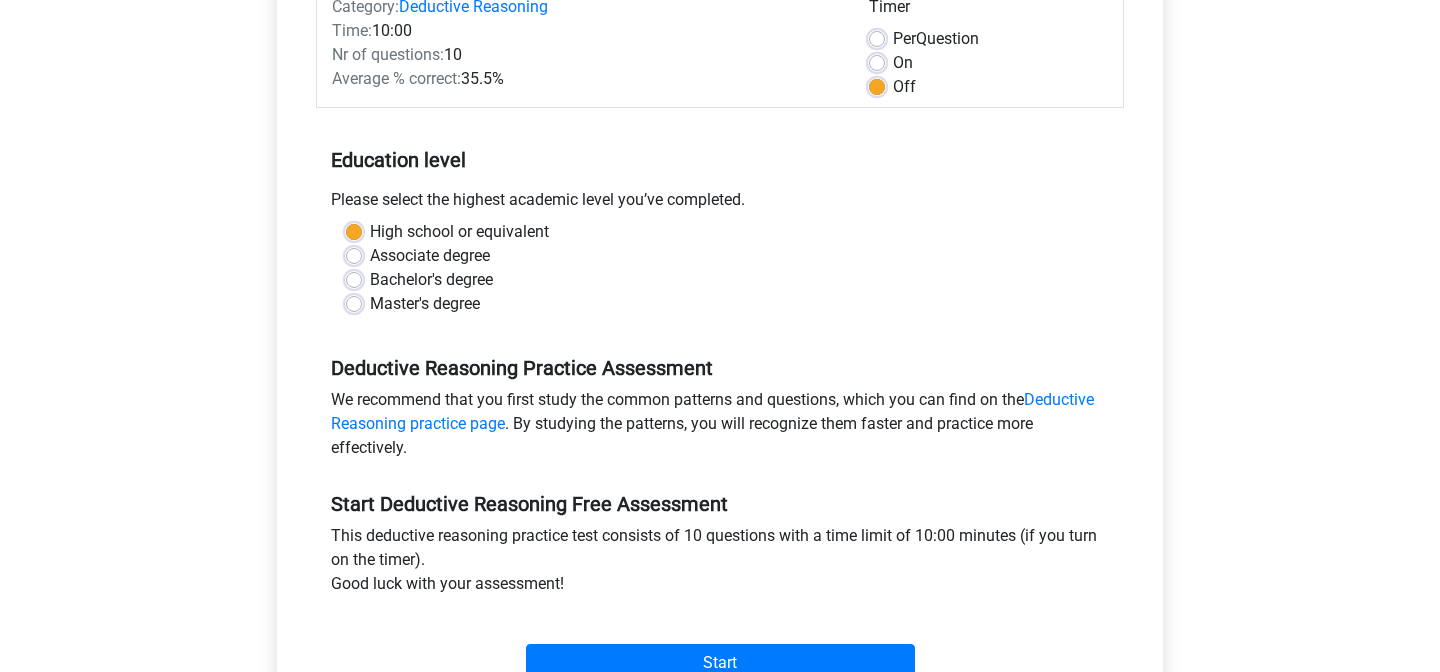 click on "Bachelor's degree" at bounding box center (431, 280) 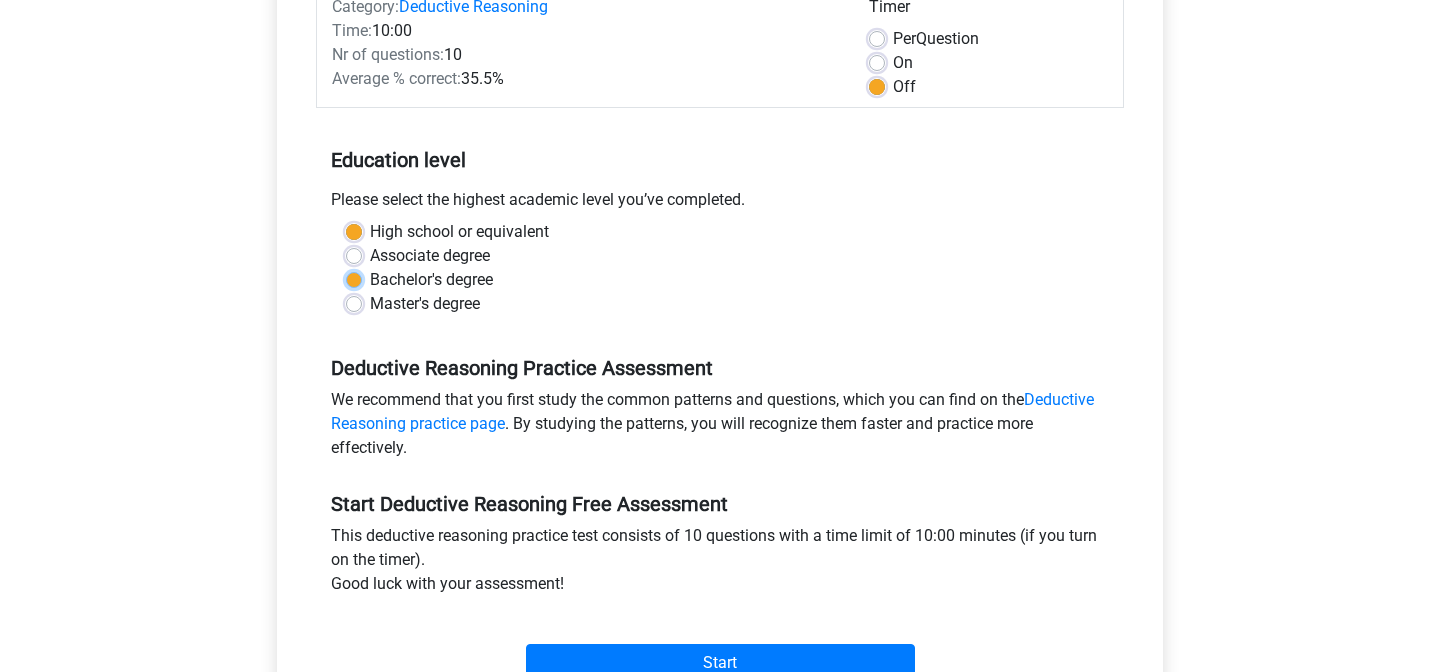 click on "Bachelor's degree" at bounding box center [354, 278] 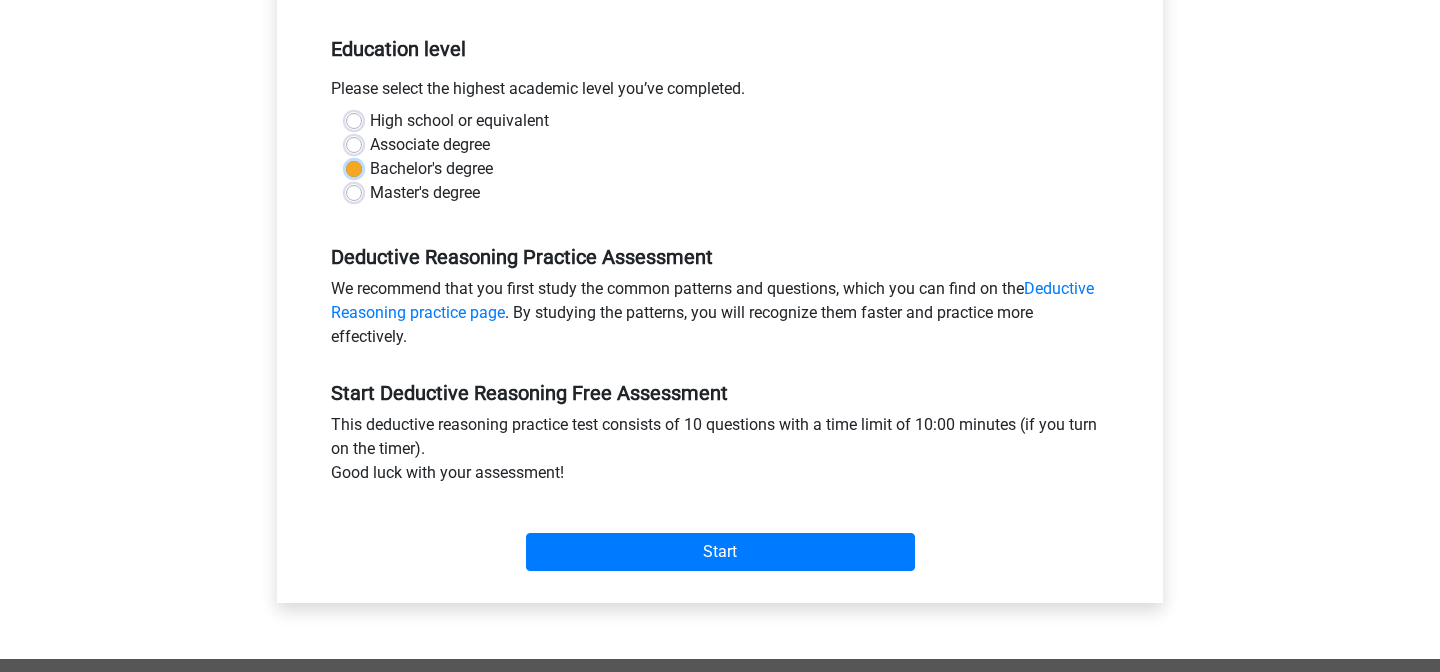 scroll, scrollTop: 396, scrollLeft: 0, axis: vertical 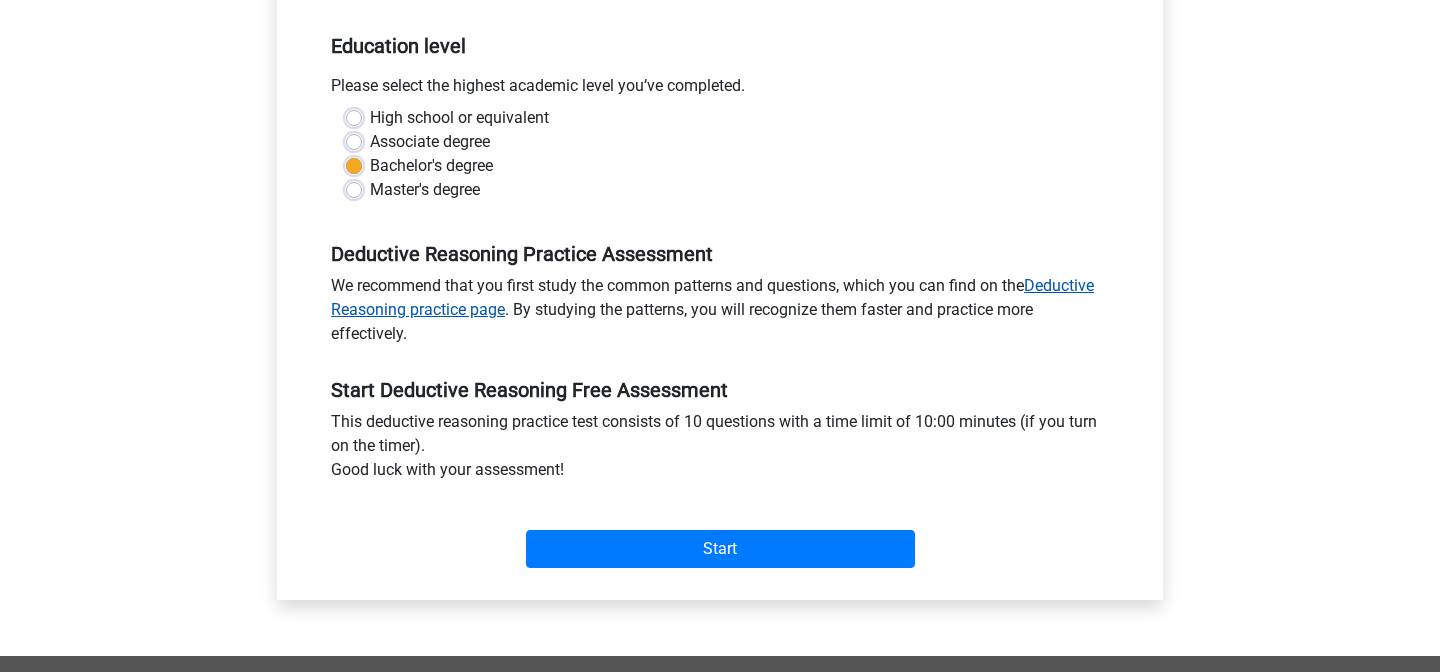 click on "Deductive Reasoning
practice page" at bounding box center [712, 297] 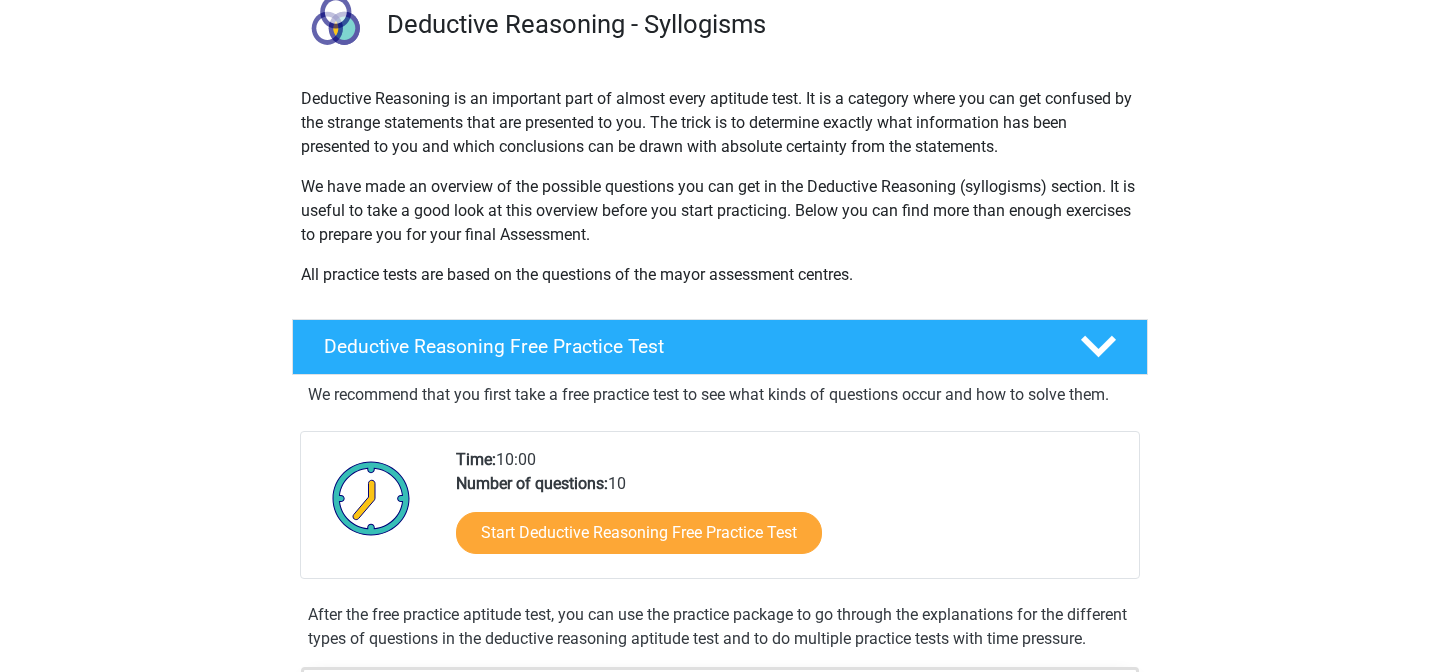 scroll, scrollTop: 160, scrollLeft: 0, axis: vertical 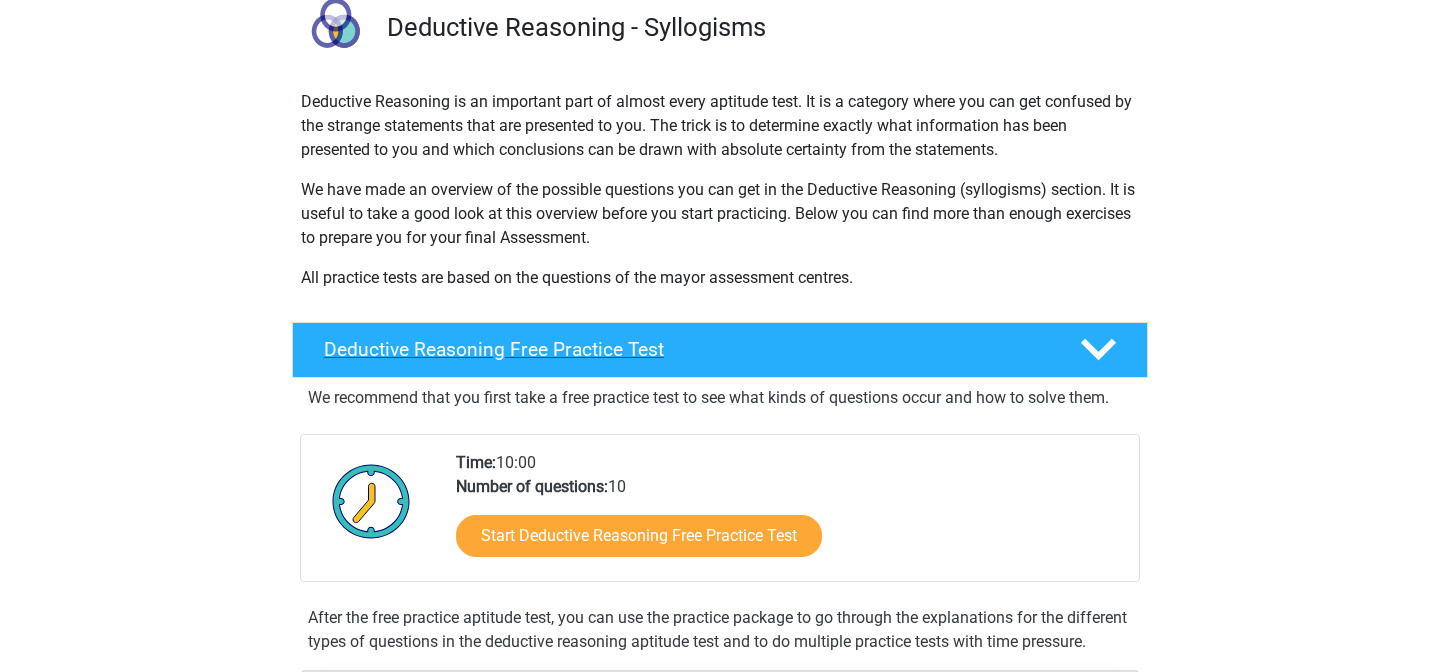 click 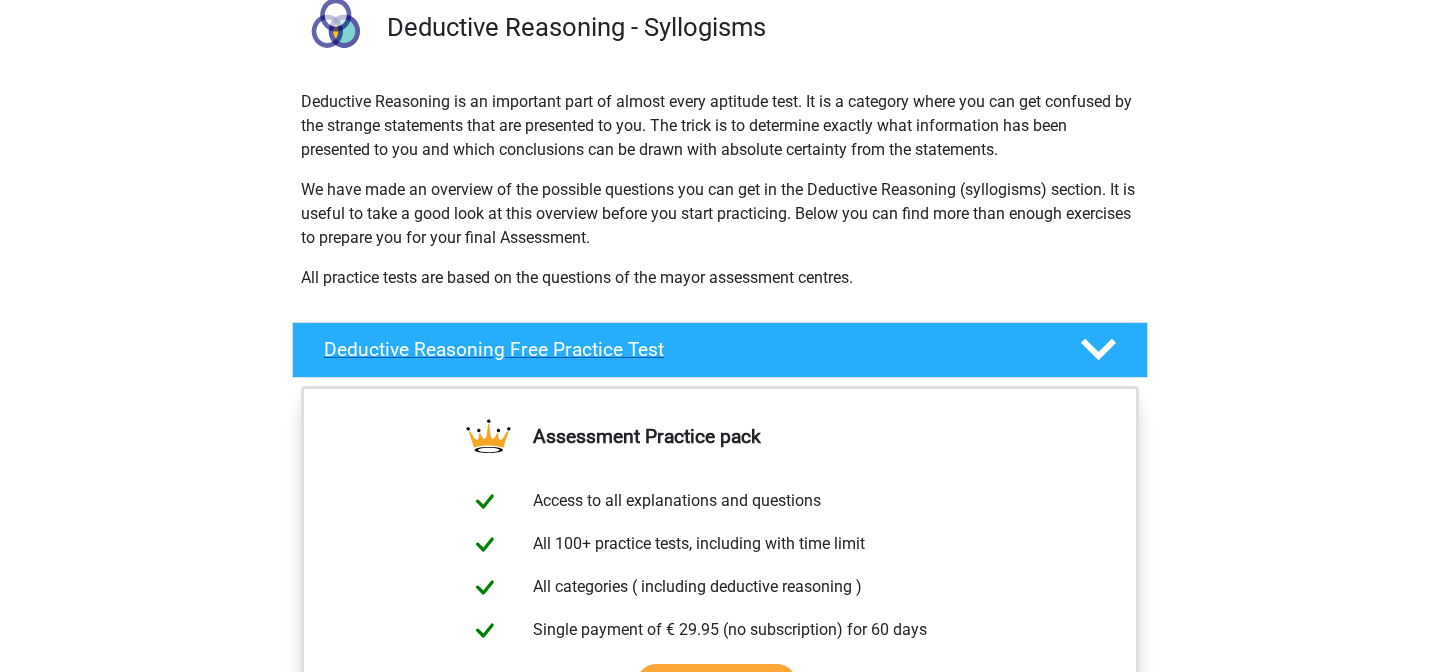 click 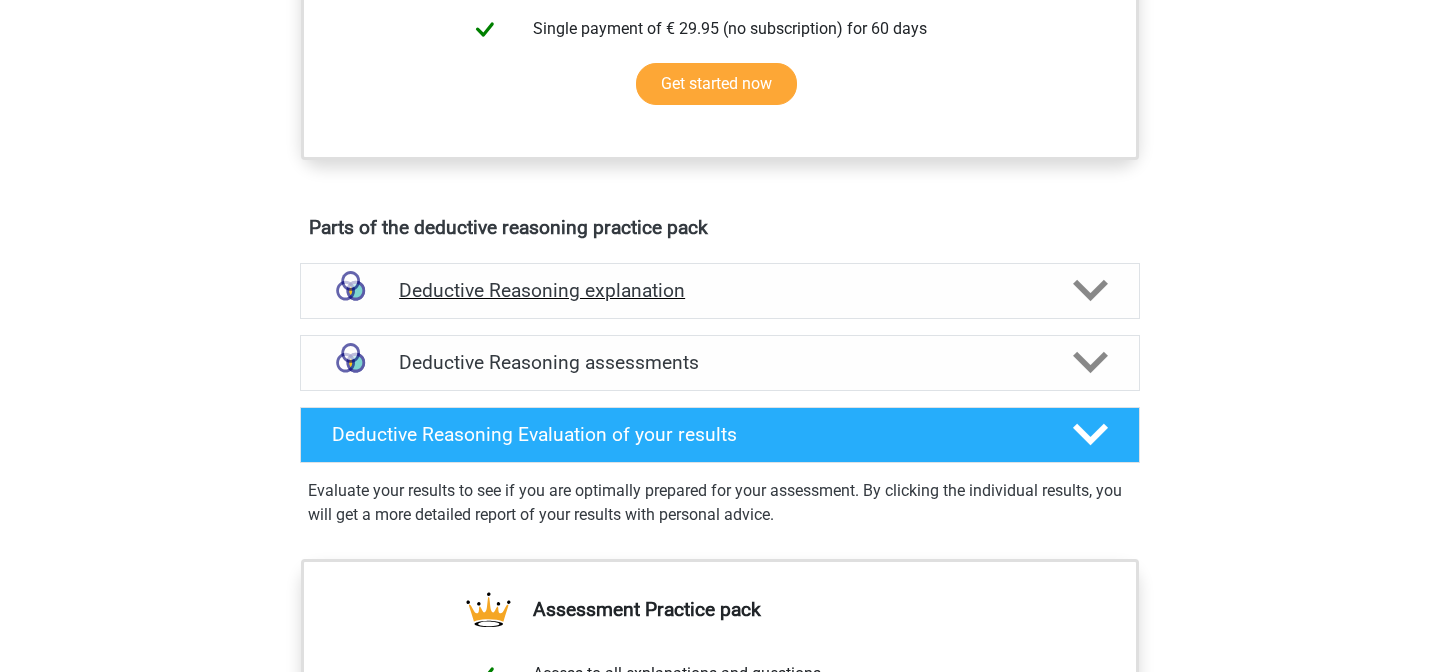 scroll, scrollTop: 1047, scrollLeft: 0, axis: vertical 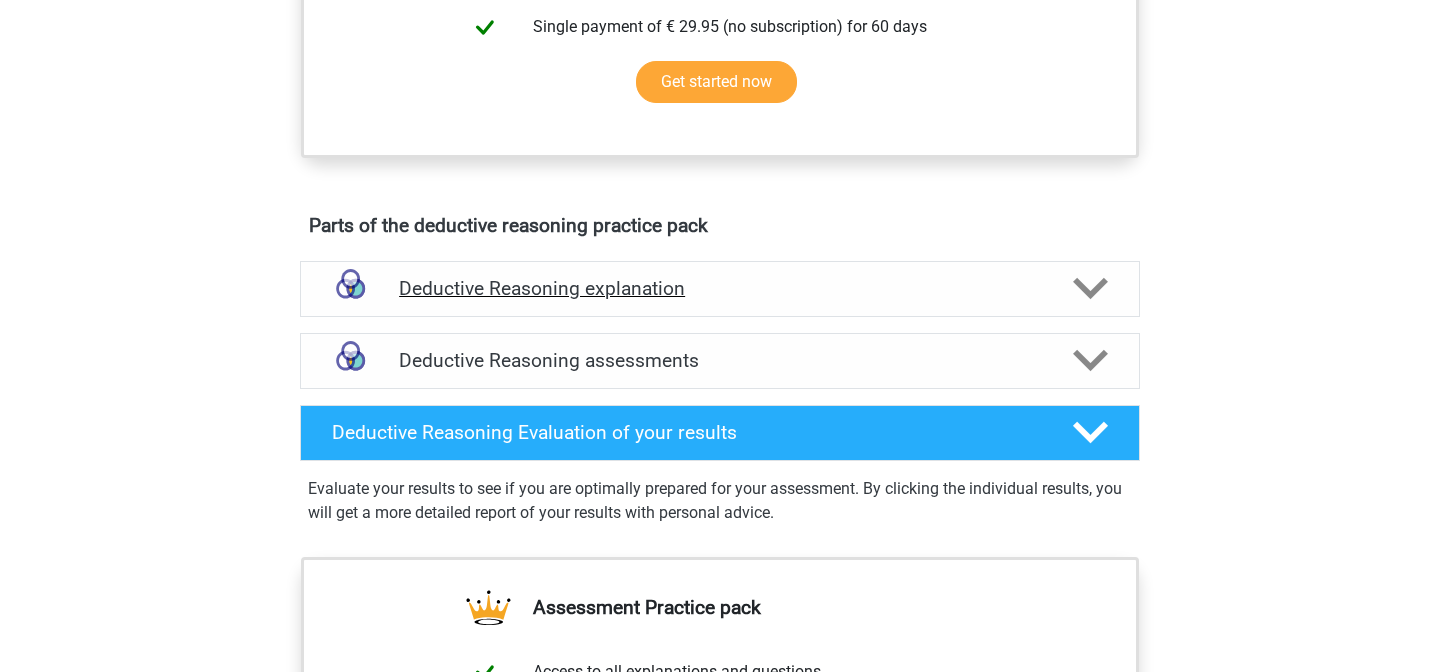 click 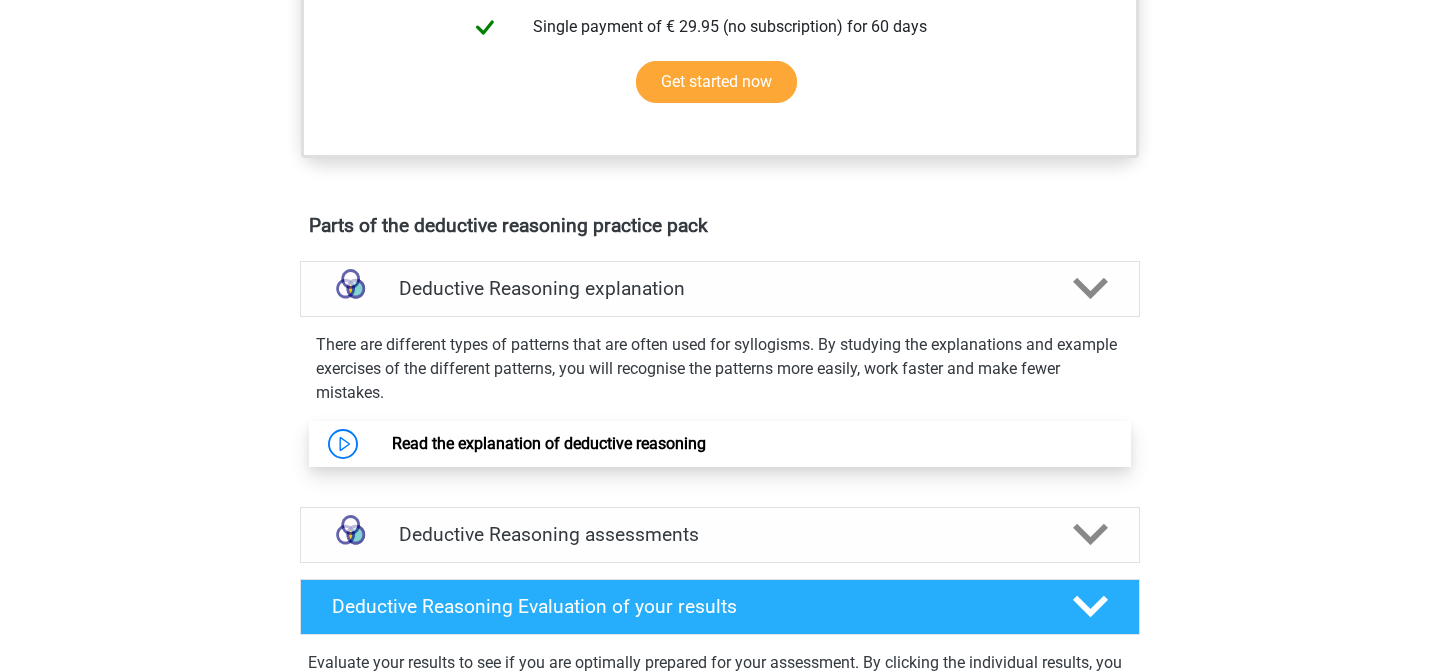 click on "Read the explanation of
deductive reasoning" at bounding box center [549, 443] 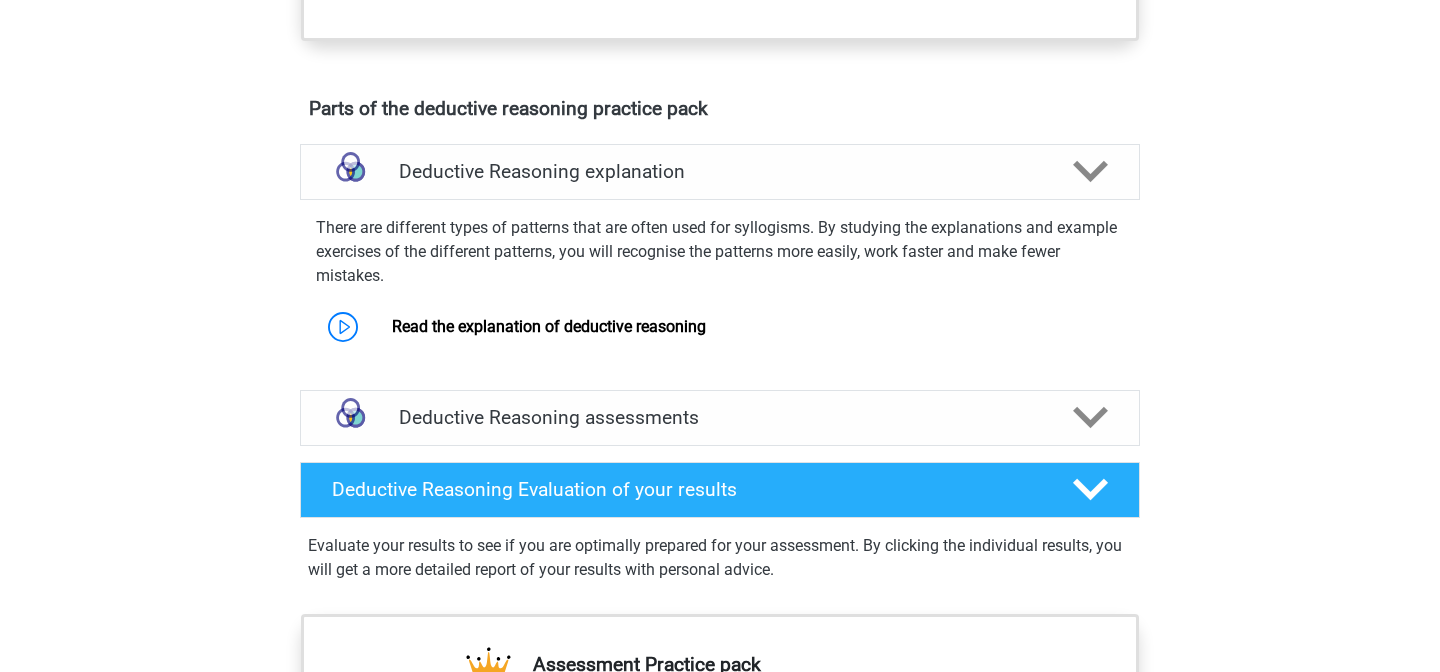scroll, scrollTop: 1178, scrollLeft: 0, axis: vertical 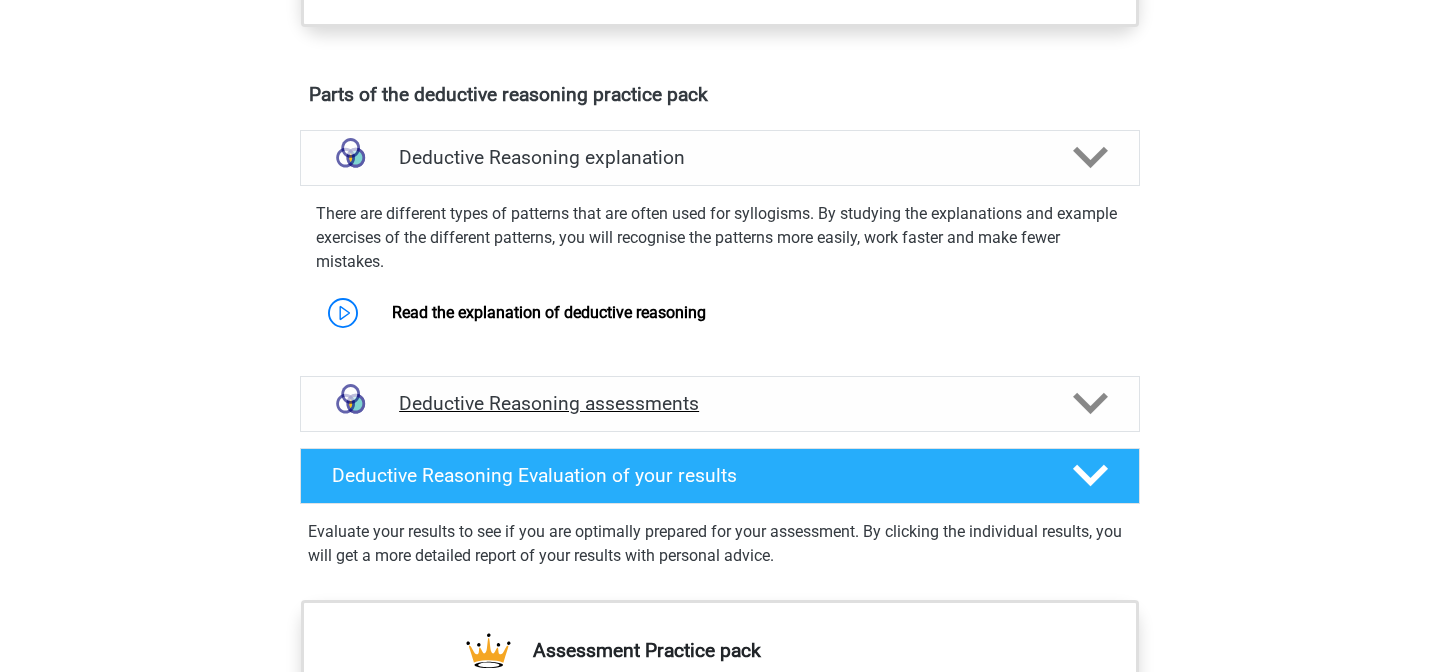 click 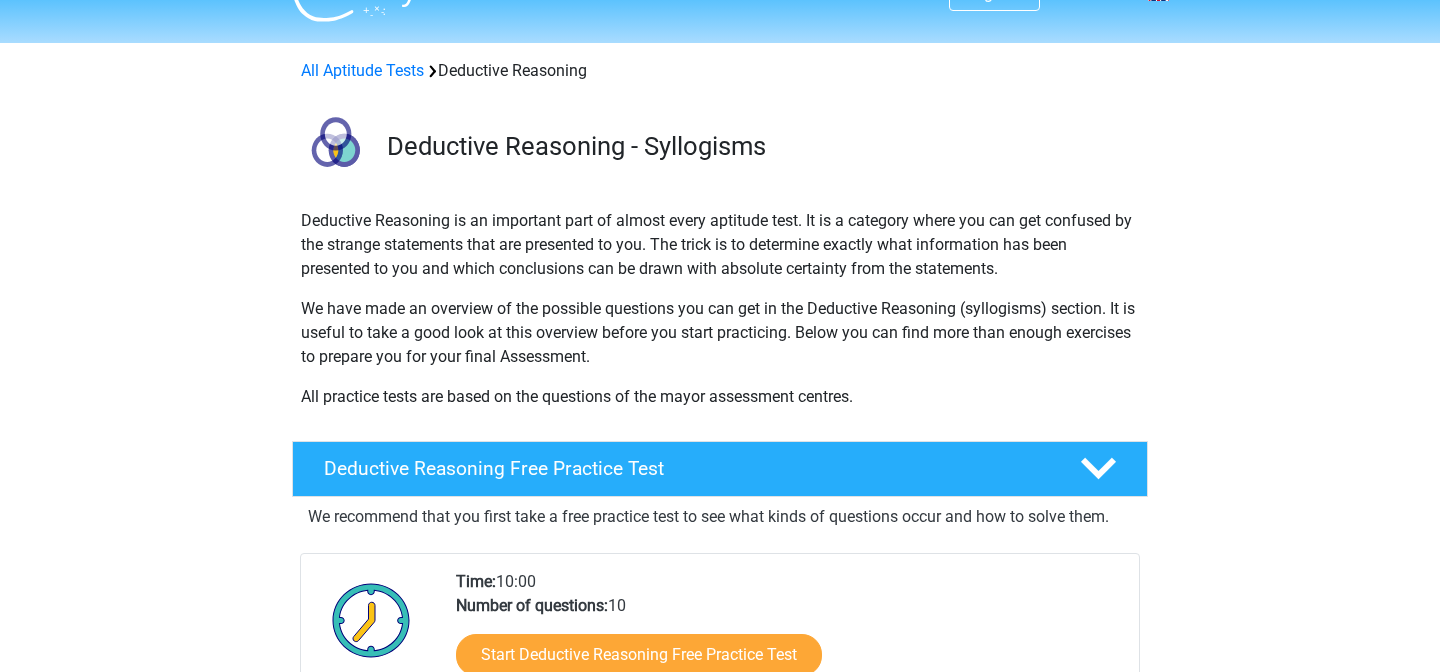 scroll, scrollTop: 0, scrollLeft: 0, axis: both 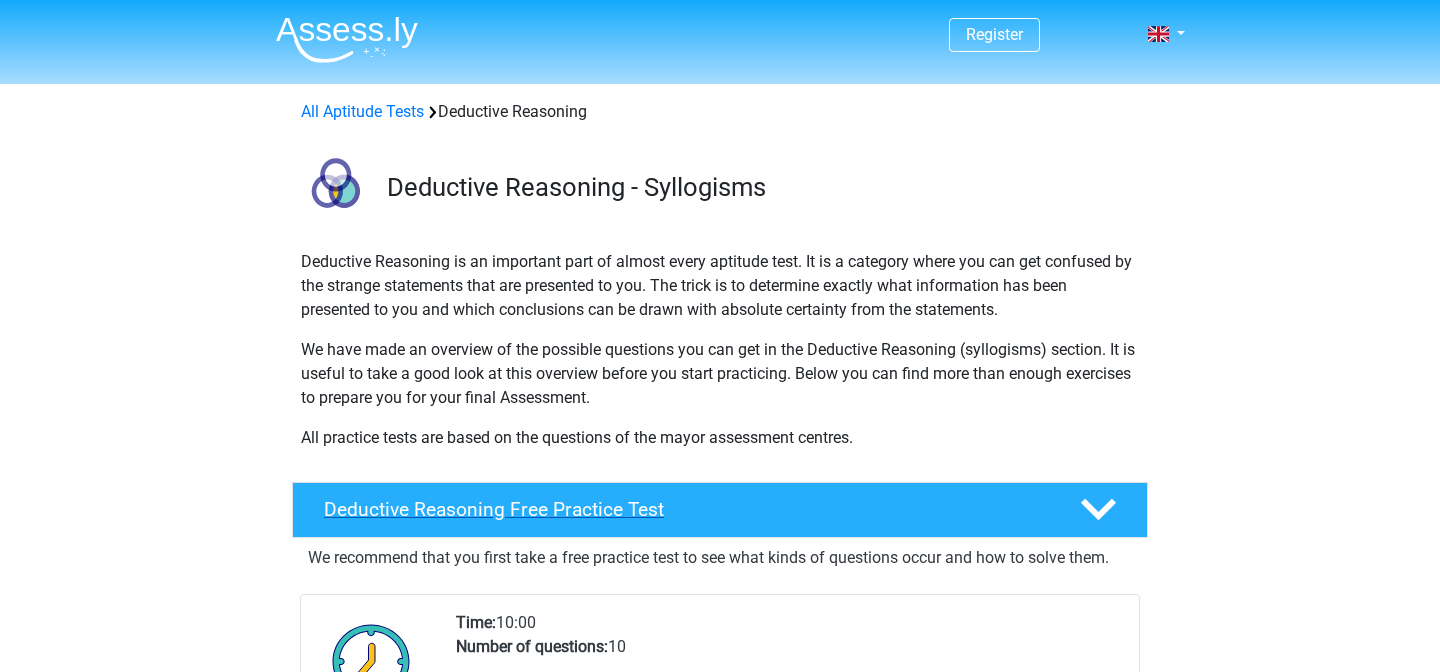 click on "Deductive Reasoning
Free Practice Test" at bounding box center (686, 509) 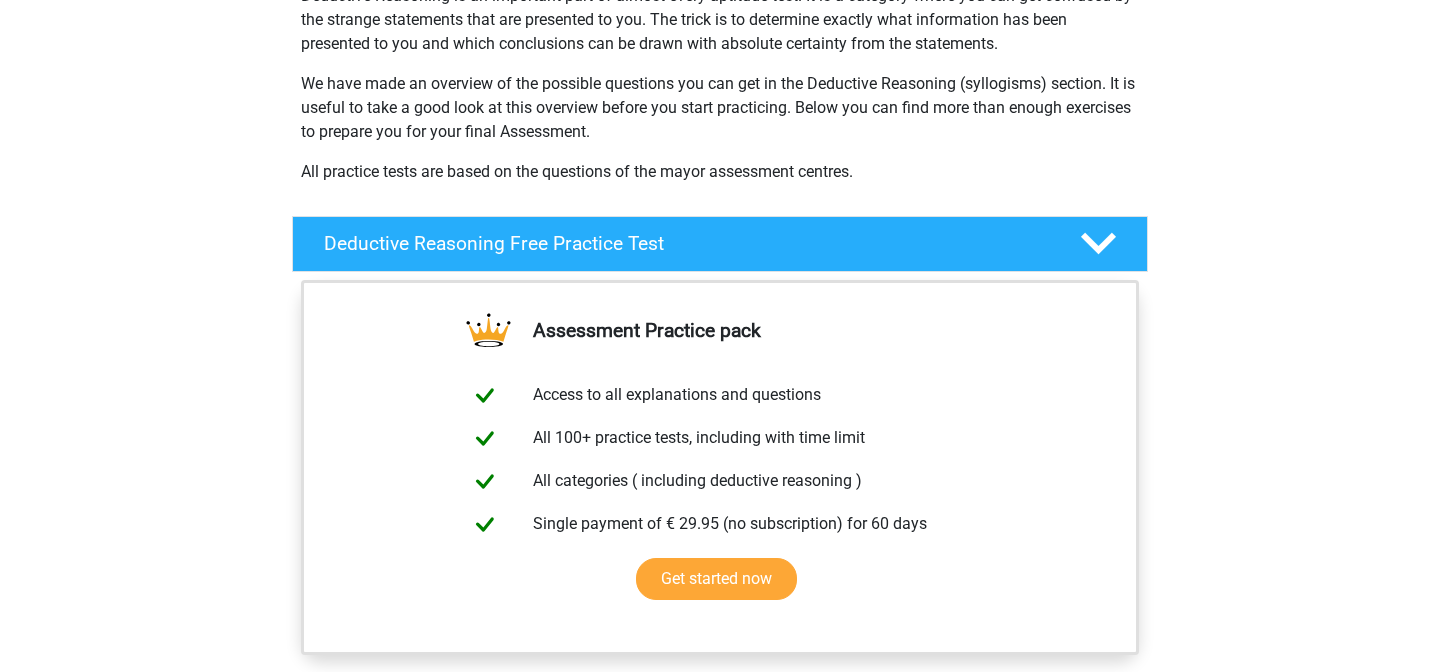 scroll, scrollTop: 288, scrollLeft: 0, axis: vertical 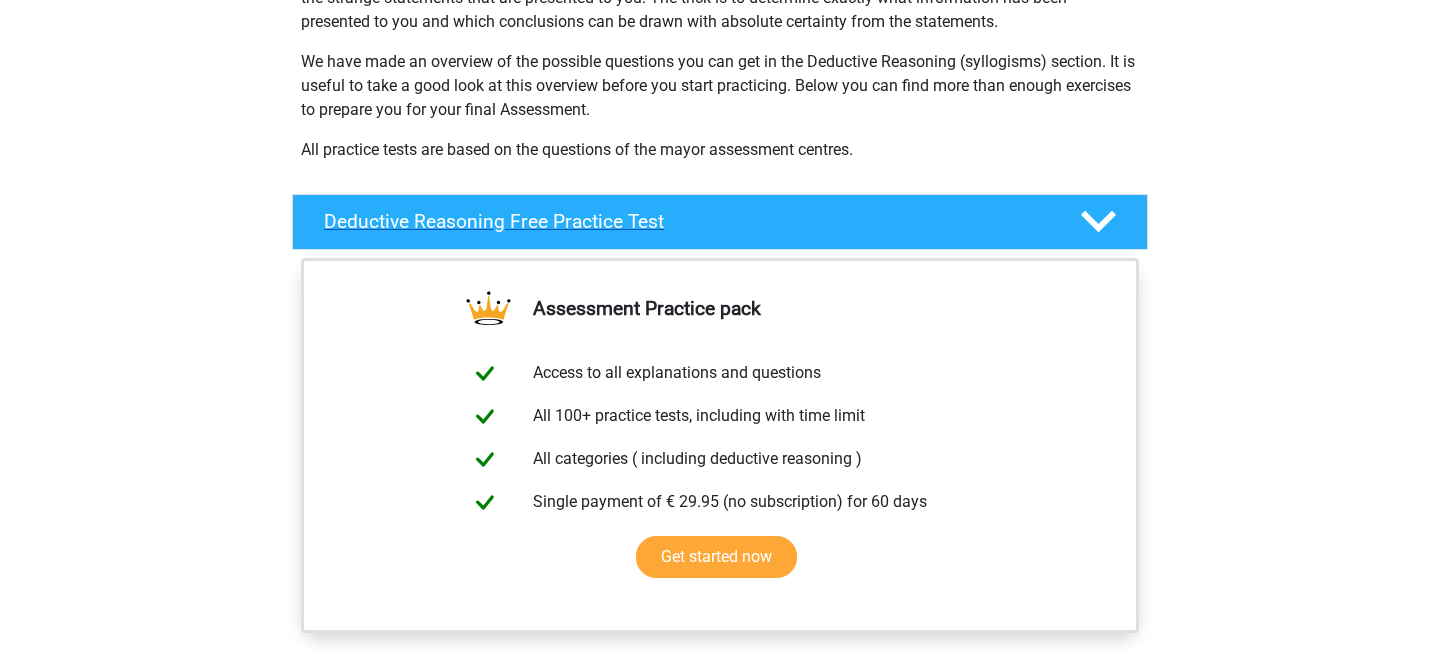 click 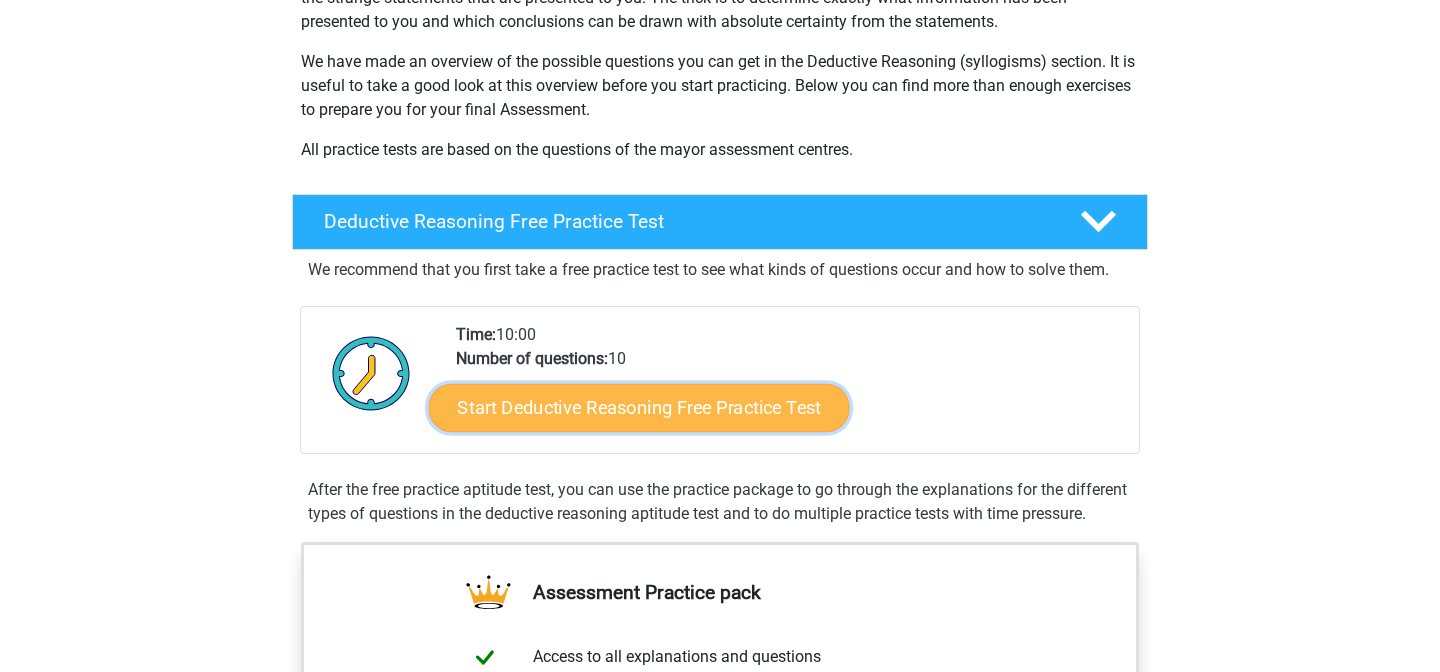 click on "Start Deductive Reasoning
Free Practice Test" at bounding box center [639, 407] 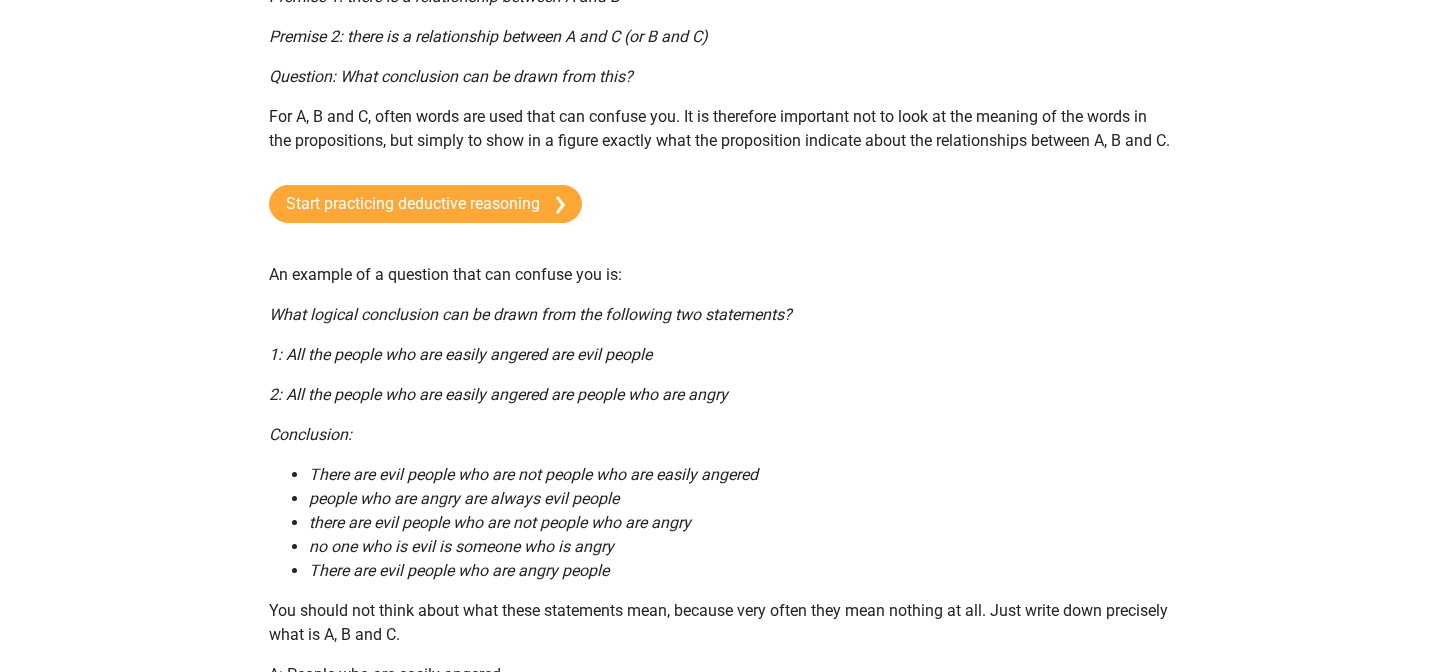 scroll, scrollTop: 357, scrollLeft: 0, axis: vertical 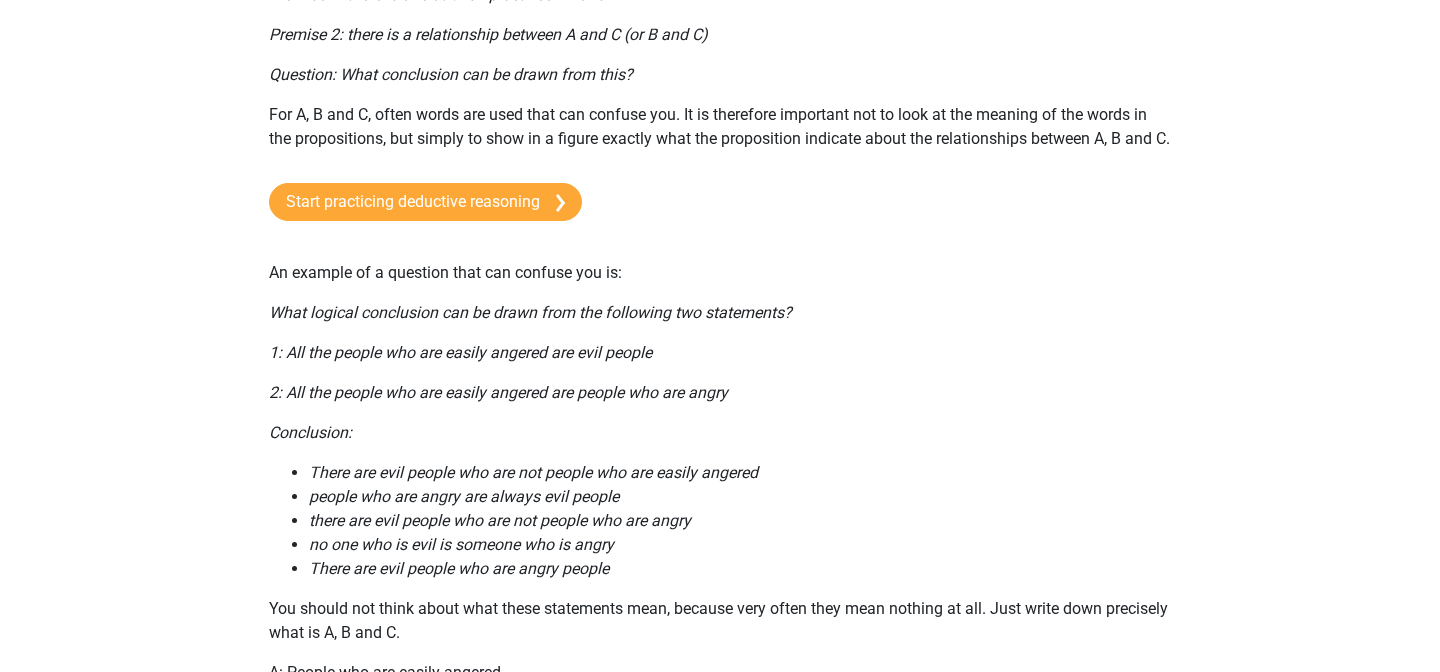 click on "1: All the people who are easily angered are evil people" at bounding box center [460, 352] 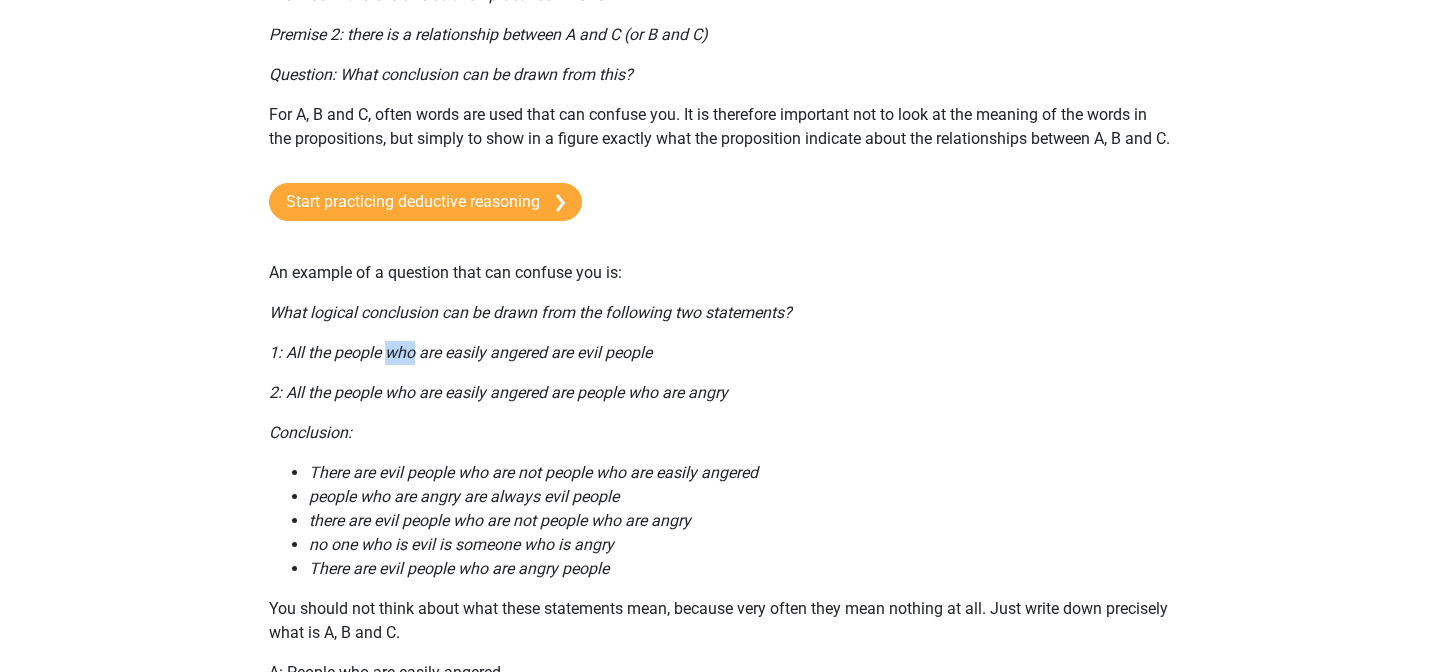 click on "1: All the people who are easily angered are evil people" at bounding box center (460, 352) 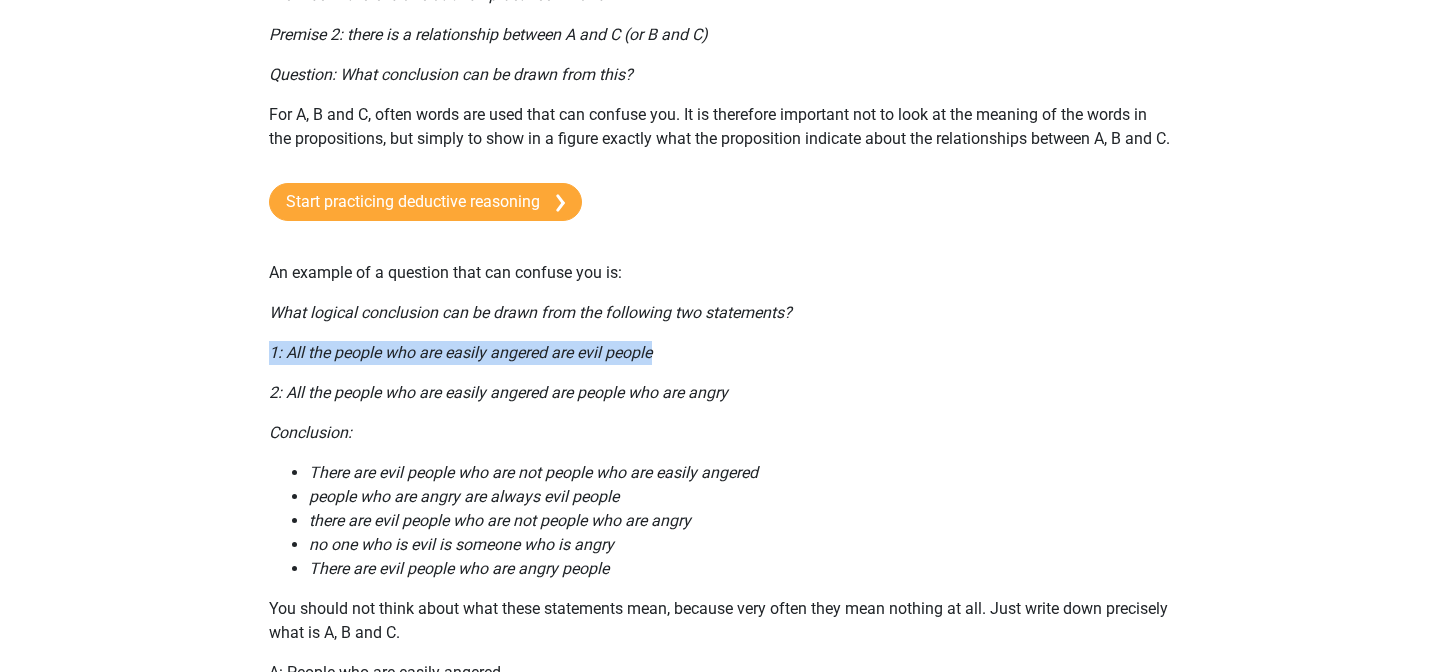 click on "1: All the people who are easily angered are evil people" at bounding box center (460, 352) 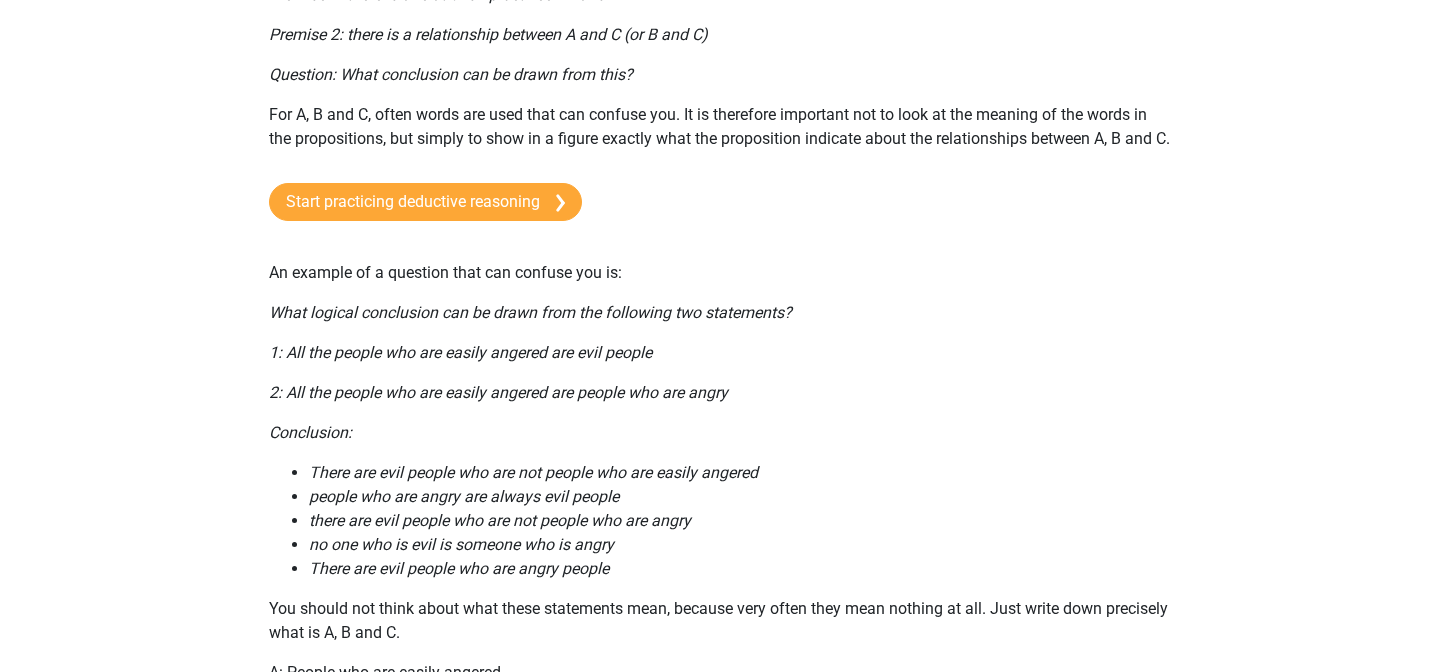 click on "What logical conclusion can be drawn from the following two statements?" at bounding box center (530, 312) 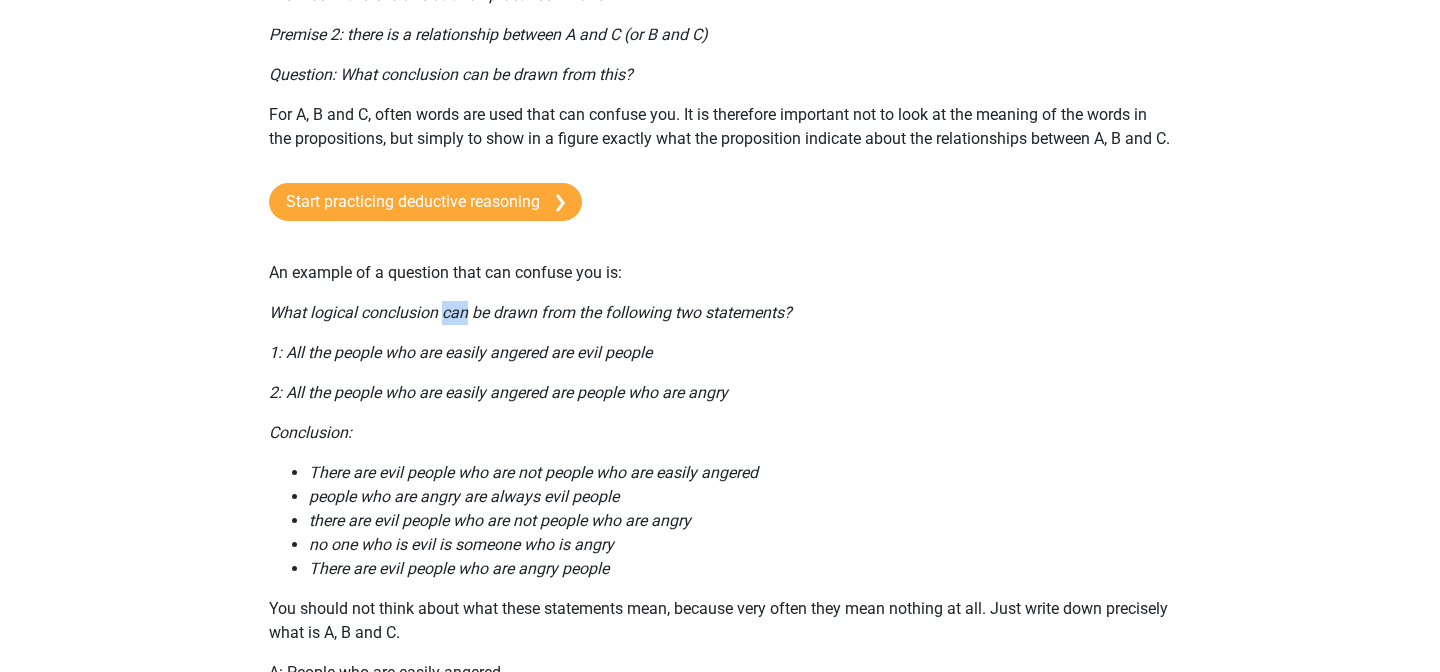 click on "What logical conclusion can be drawn from the following two statements?" at bounding box center (530, 312) 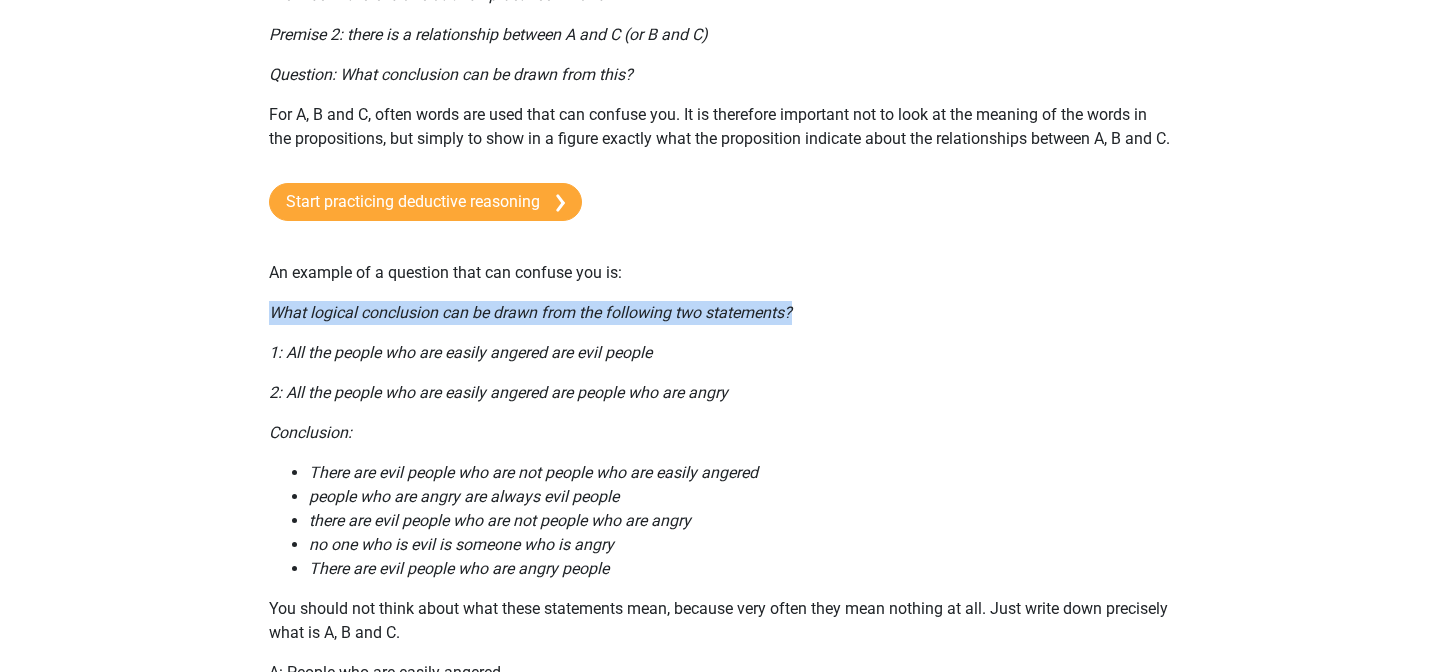 click on "What logical conclusion can be drawn from the following two statements?" at bounding box center [530, 312] 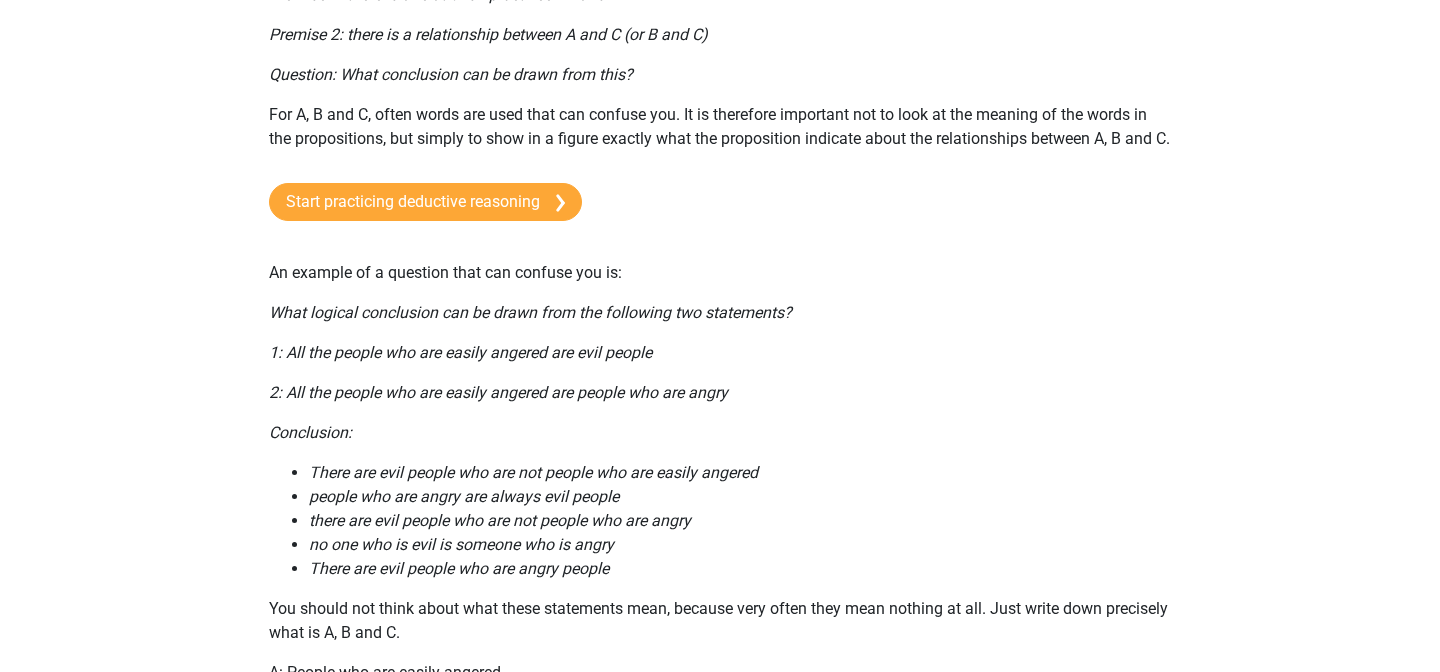 click on "Deductive Reasoning  is a part of the assessment that many people have a hard time with. This is actually unnecessary because in fact there are only a few different types of questions. It is important to work very precisely and draw a Venn diagram to make the exercise clear to yourself. At the beginning you will probably make a lot of mistakes, but if you practice a lot and do the same thing every time, you will work faster and make fewer and fewer mistakes. Exercises are mostly in the form: Premise 1: there is a relationship between A and B Premise 2: there is a relationship between A and C (or B and C) Question: What conclusion can be drawn from this? For A, B and C, often words are used that can confuse you. It is therefore important not to look at the meaning of the words in the propositions, but simply to show in a figure exactly what the proposition indicate about the relationships between A, B and C.
Start practicing deductive reasoning
Conclusion: B: Evil people" at bounding box center (720, 913) 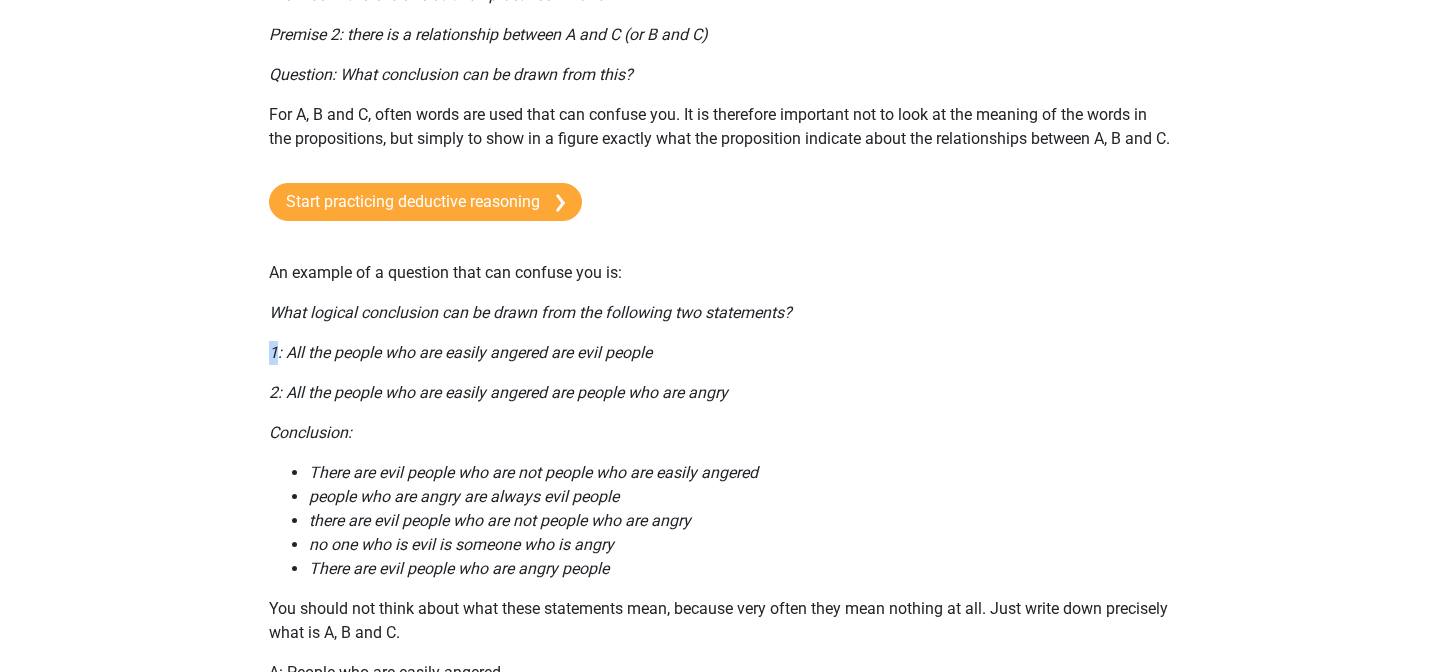 click on "Deductive Reasoning  is a part of the assessment that many people have a hard time with. This is actually unnecessary because in fact there are only a few different types of questions. It is important to work very precisely and draw a Venn diagram to make the exercise clear to yourself. At the beginning you will probably make a lot of mistakes, but if you practice a lot and do the same thing every time, you will work faster and make fewer and fewer mistakes. Exercises are mostly in the form: Premise 1: there is a relationship between A and B Premise 2: there is a relationship between A and C (or B and C) Question: What conclusion can be drawn from this? For A, B and C, often words are used that can confuse you. It is therefore important not to look at the meaning of the words in the propositions, but simply to show in a figure exactly what the proposition indicate about the relationships between A, B and C.
Start practicing deductive reasoning
Conclusion: B: Evil people" at bounding box center [720, 913] 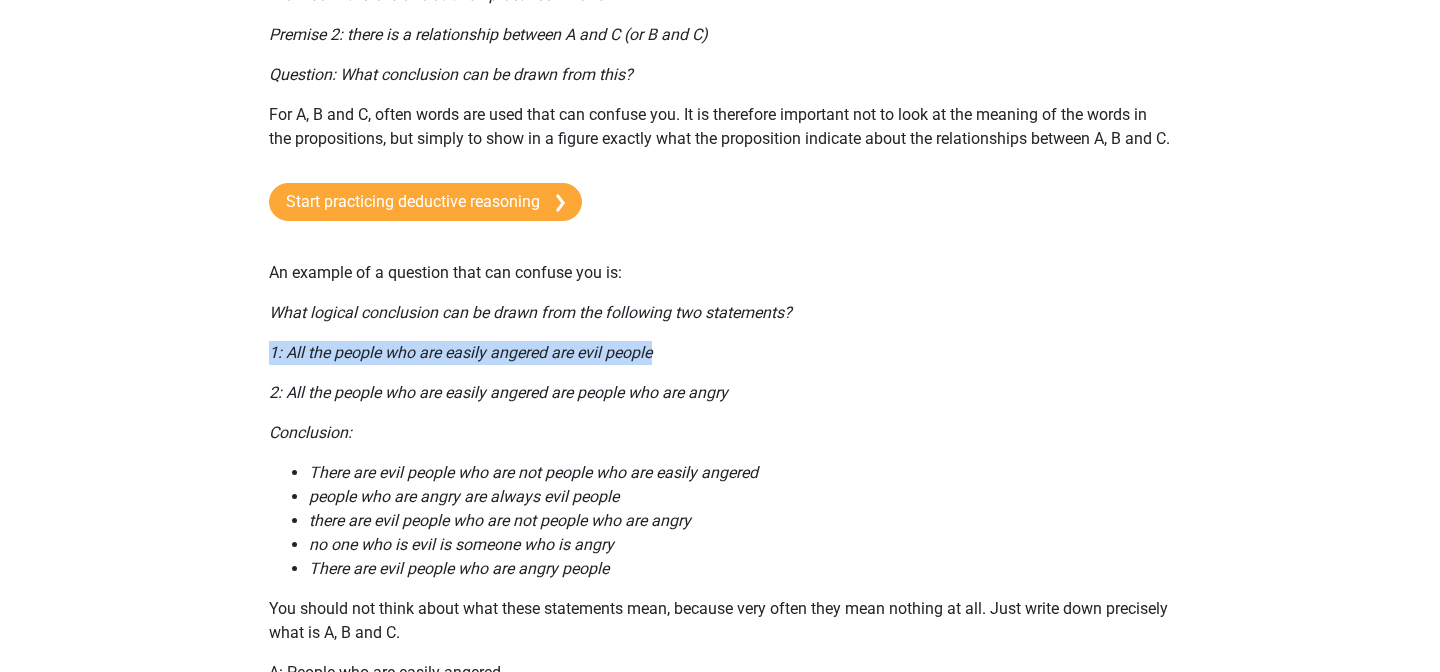 click on "Deductive Reasoning  is a part of the assessment that many people have a hard time with. This is actually unnecessary because in fact there are only a few different types of questions. It is important to work very precisely and draw a Venn diagram to make the exercise clear to yourself. At the beginning you will probably make a lot of mistakes, but if you practice a lot and do the same thing every time, you will work faster and make fewer and fewer mistakes. Exercises are mostly in the form: Premise 1: there is a relationship between A and B Premise 2: there is a relationship between A and C (or B and C) Question: What conclusion can be drawn from this? For A, B and C, often words are used that can confuse you. It is therefore important not to look at the meaning of the words in the propositions, but simply to show in a figure exactly what the proposition indicate about the relationships between A, B and C.
Start practicing deductive reasoning
Conclusion: B: Evil people" at bounding box center (720, 913) 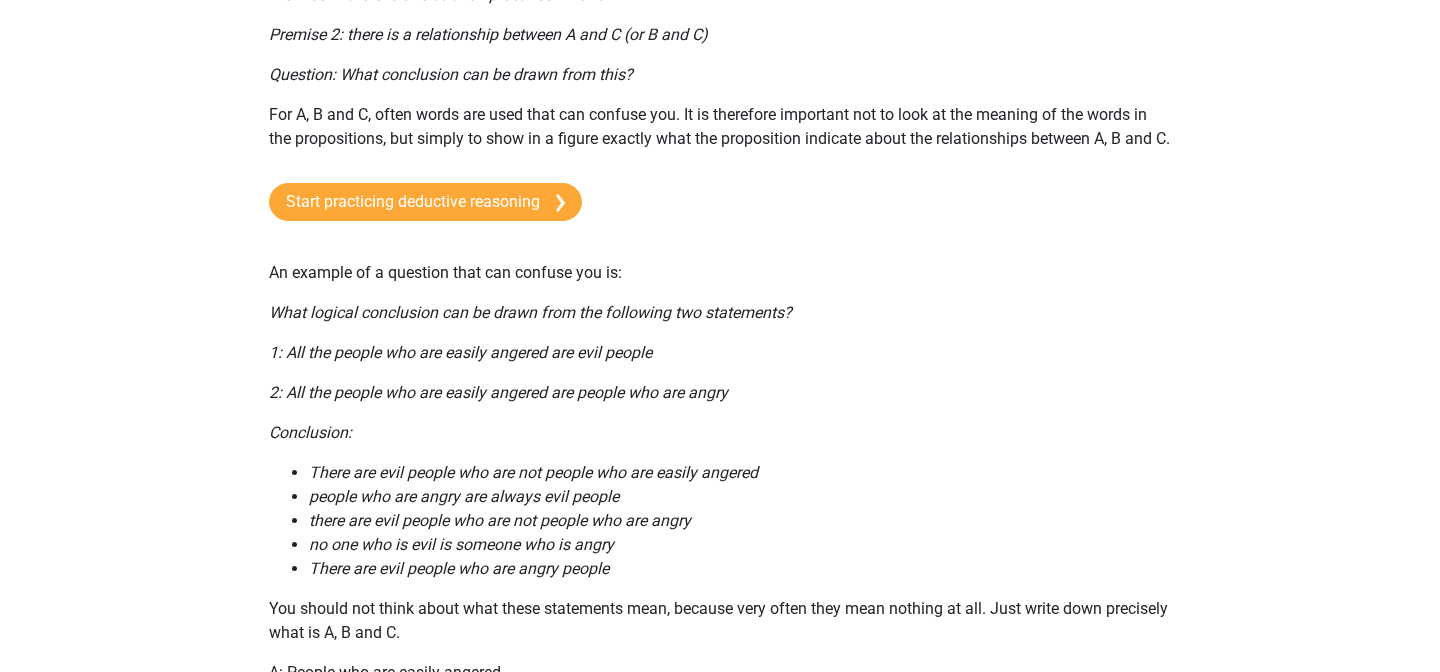 click on "2: All the people who are easily angered are people who are angry" at bounding box center (498, 392) 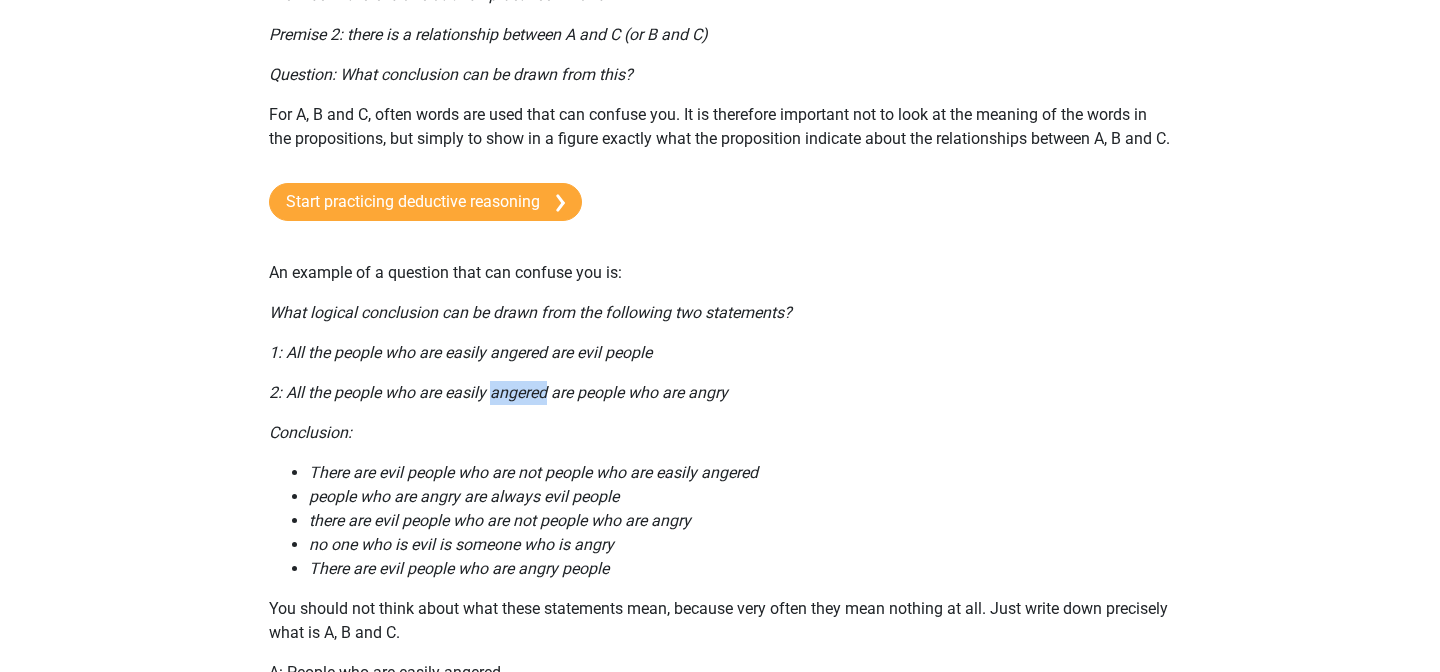 click on "2: All the people who are easily angered are people who are angry" at bounding box center (498, 392) 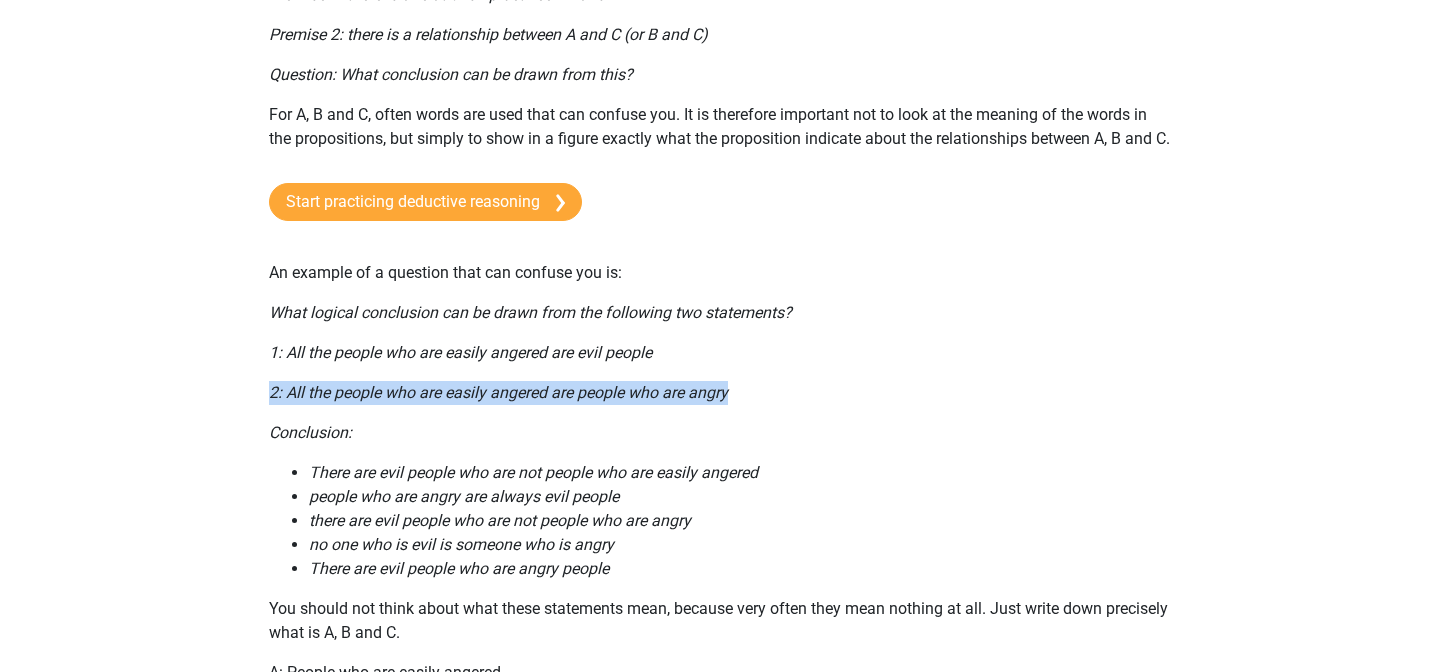 click on "2: All the people who are easily angered are people who are angry" at bounding box center (498, 392) 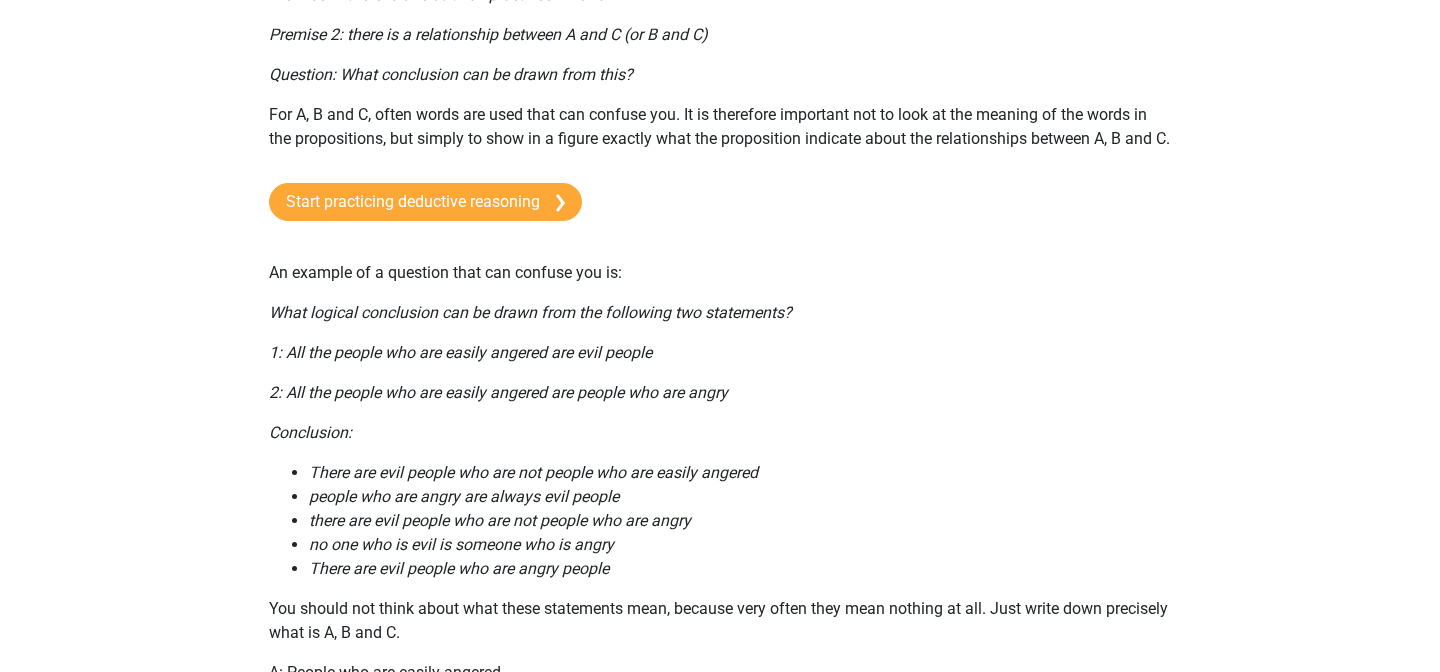 click on "Deductive Reasoning  is a part of the assessment that many people have a hard time with. This is actually unnecessary because in fact there are only a few different types of questions. It is important to work very precisely and draw a Venn diagram to make the exercise clear to yourself. At the beginning you will probably make a lot of mistakes, but if you practice a lot and do the same thing every time, you will work faster and make fewer and fewer mistakes. Exercises are mostly in the form: Premise 1: there is a relationship between A and B Premise 2: there is a relationship between A and C (or B and C) Question: What conclusion can be drawn from this? For A, B and C, often words are used that can confuse you. It is therefore important not to look at the meaning of the words in the propositions, but simply to show in a figure exactly what the proposition indicate about the relationships between A, B and C.
Start practicing deductive reasoning
Conclusion: B: Evil people" at bounding box center [720, 913] 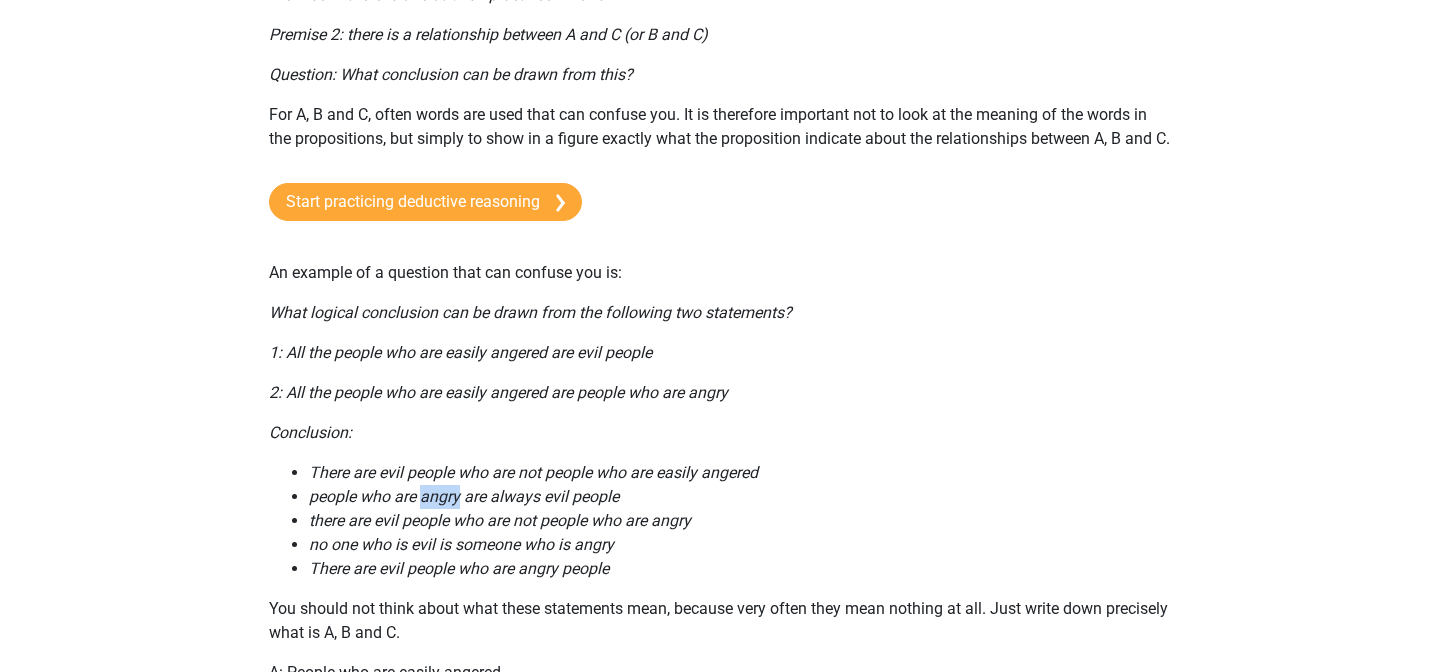 click on "people who are angry are always evil people" at bounding box center [464, 496] 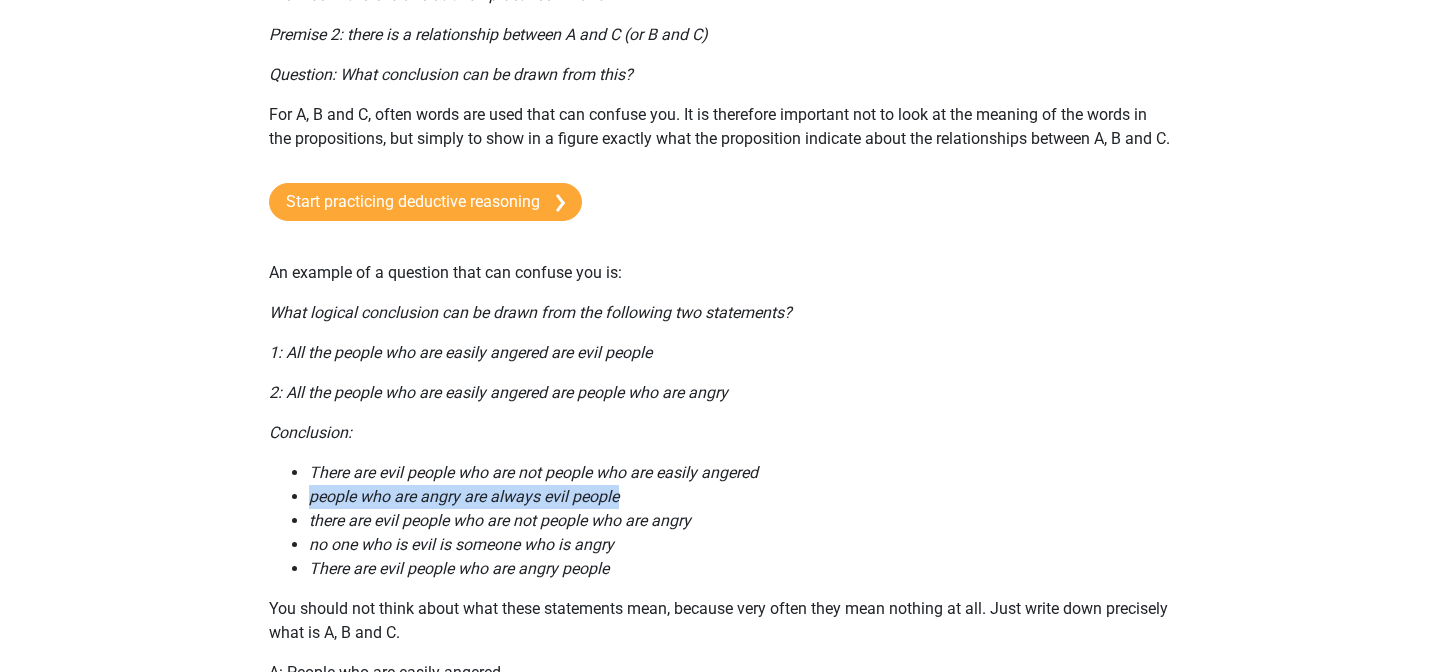 click on "people who are angry are always evil people" at bounding box center (464, 496) 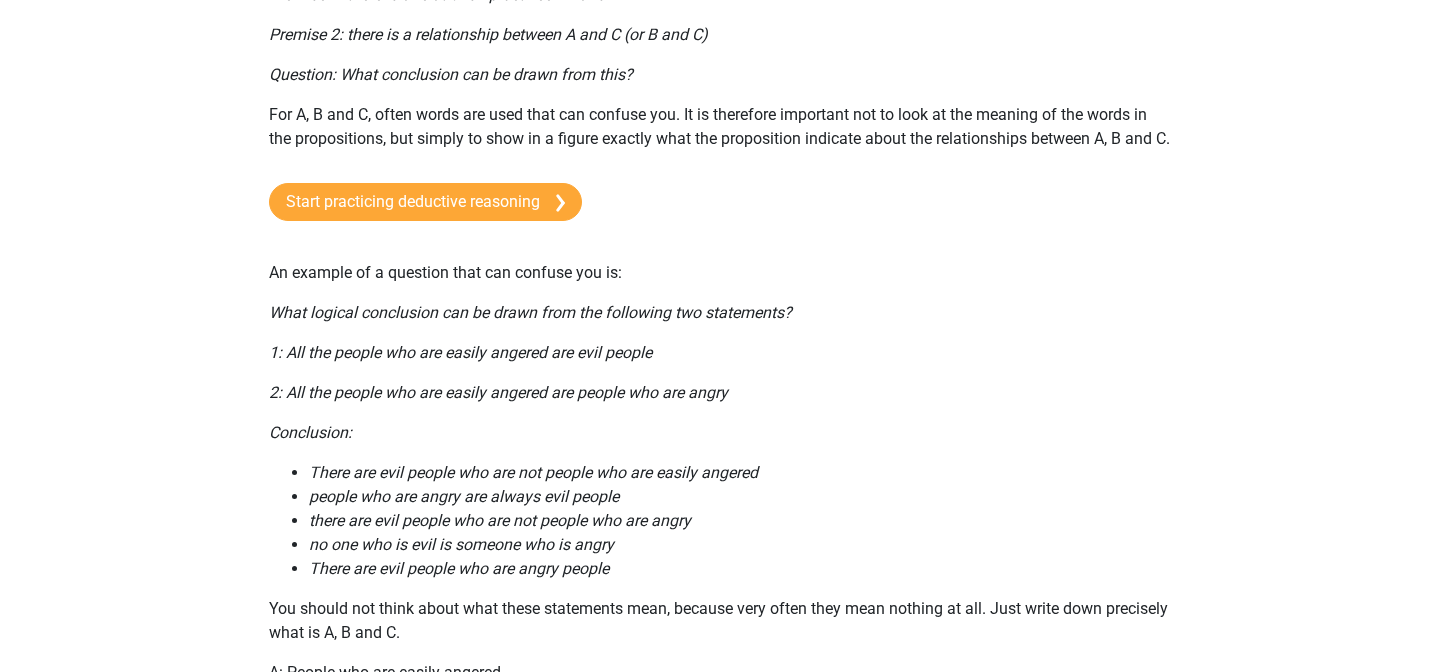 click on "there are evil people who are not people who are angry" at bounding box center [500, 520] 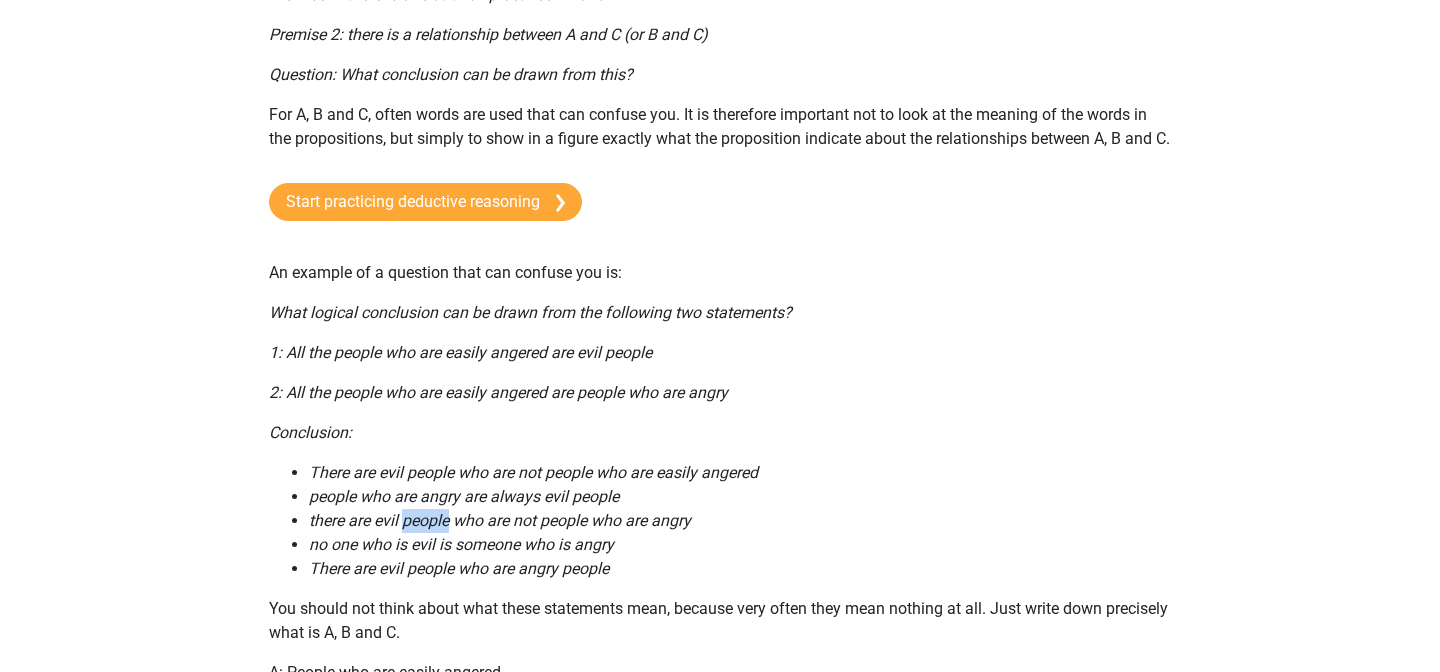 click on "there are evil people who are not people who are angry" at bounding box center (500, 520) 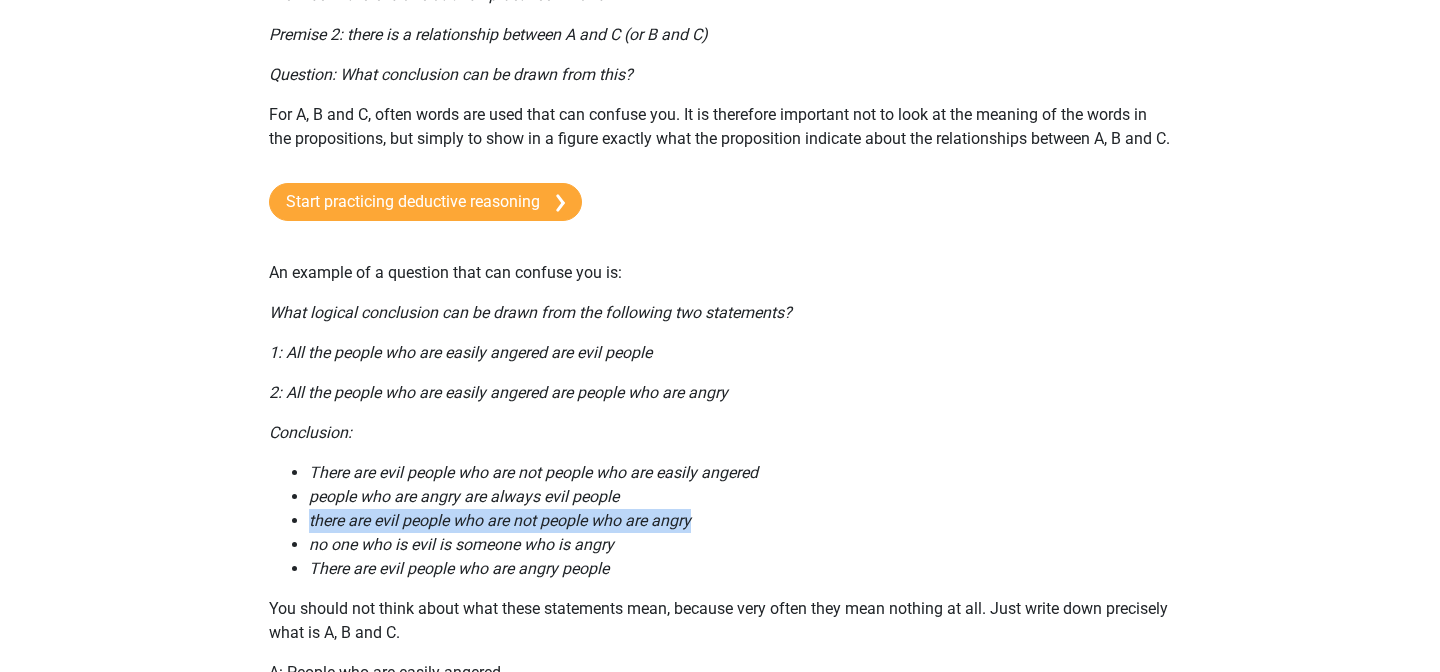 click on "there are evil people who are not people who are angry" at bounding box center [500, 520] 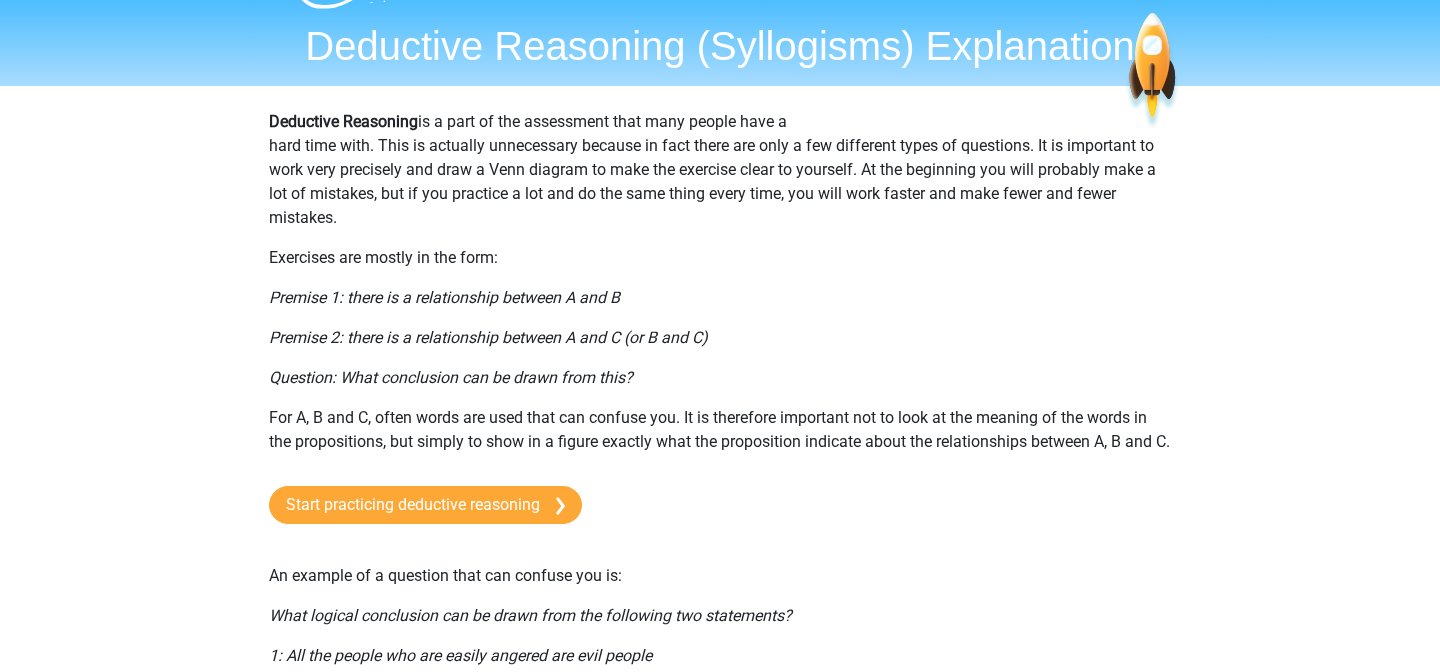 scroll, scrollTop: 0, scrollLeft: 0, axis: both 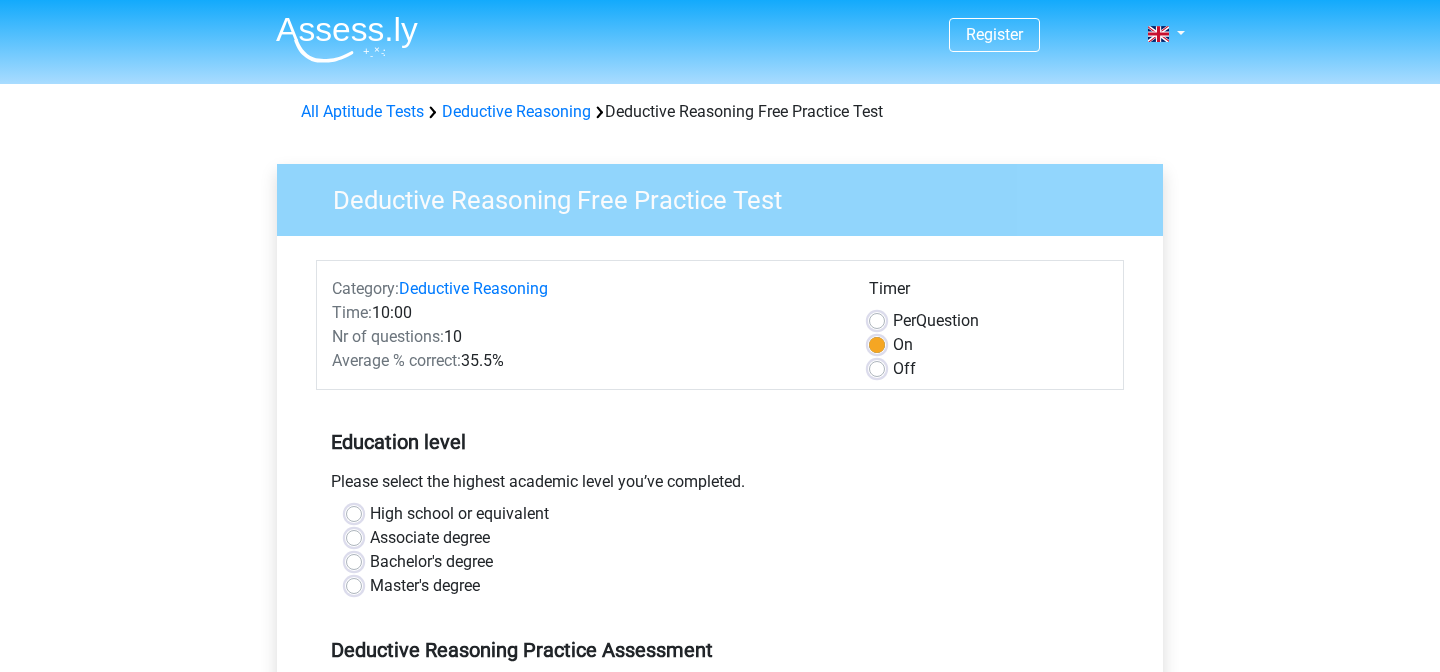 click on "Off" at bounding box center [904, 369] 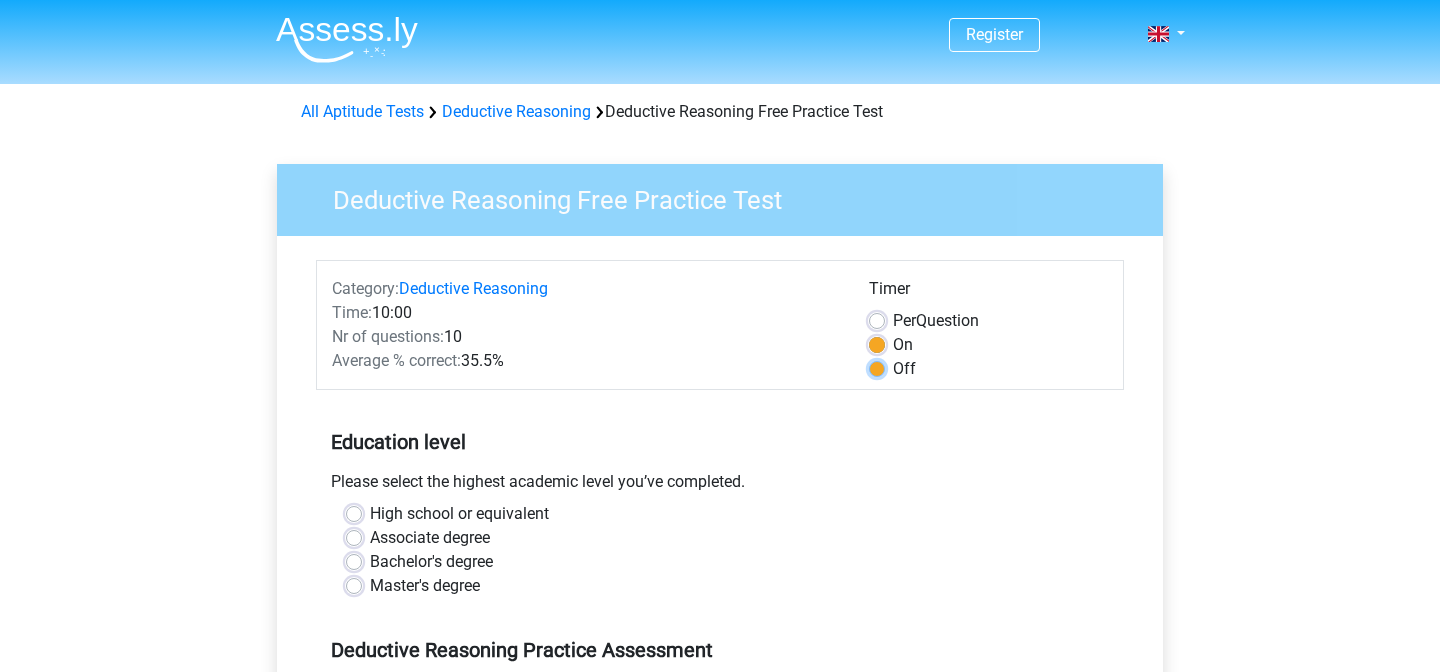 click on "Off" at bounding box center [877, 367] 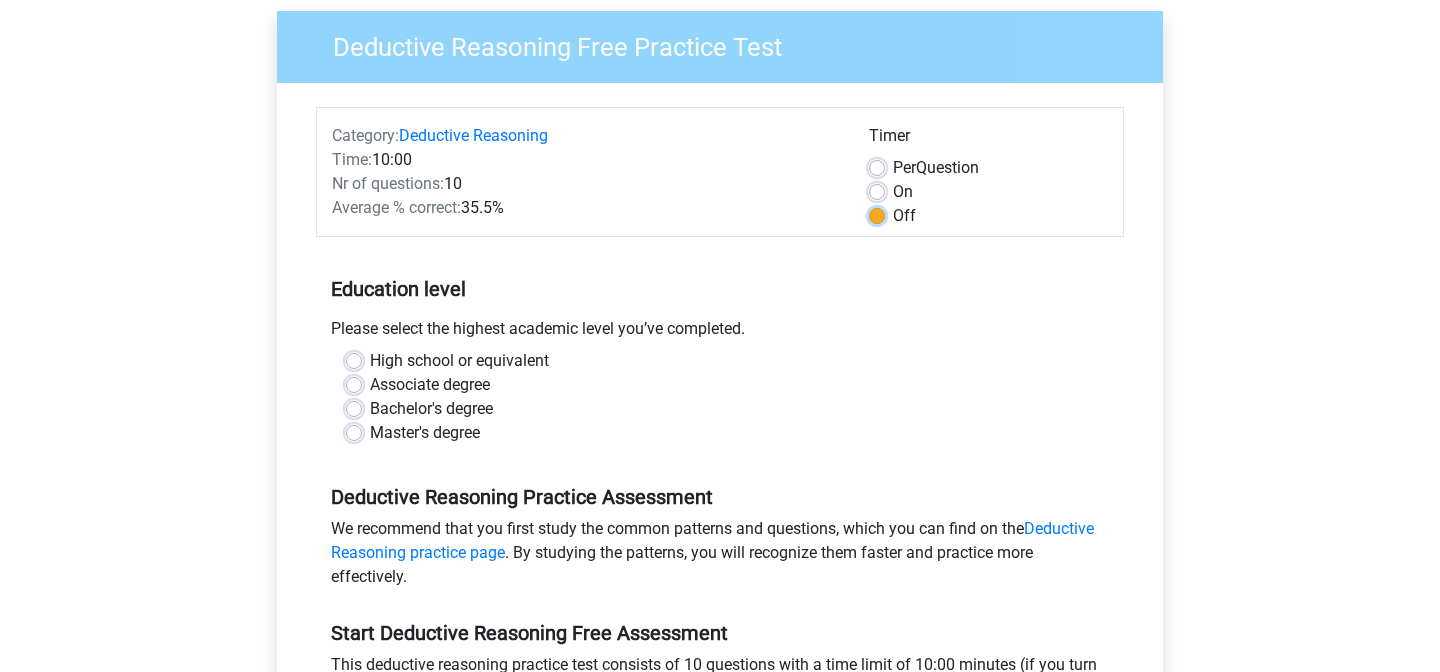 scroll, scrollTop: 158, scrollLeft: 0, axis: vertical 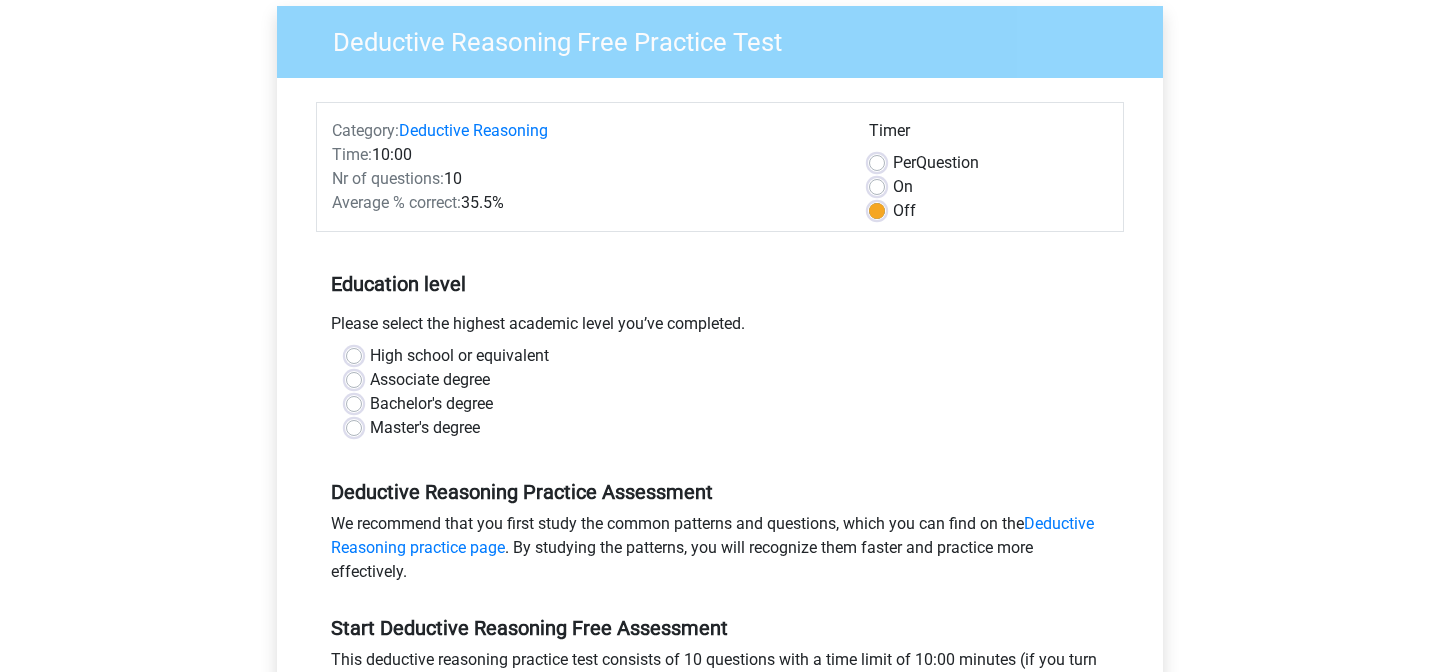 click on "Bachelor's degree" at bounding box center [431, 404] 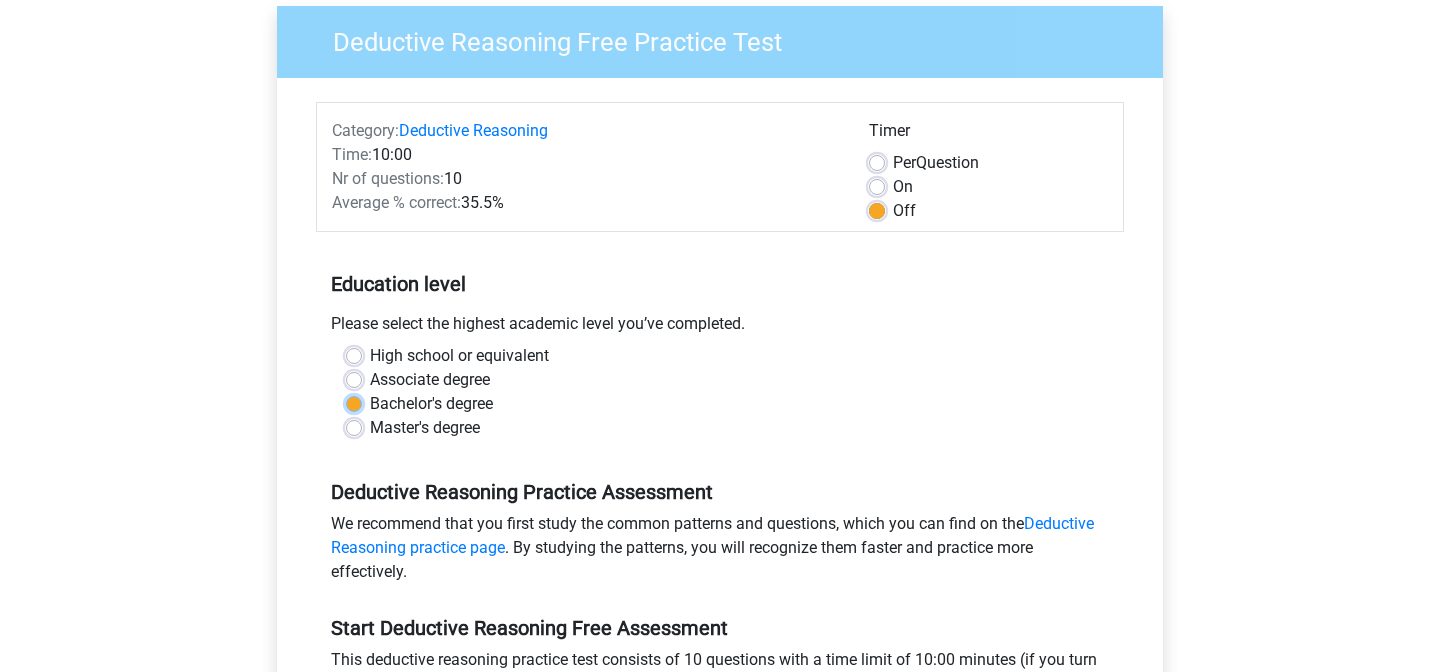 click on "Bachelor's degree" at bounding box center [354, 402] 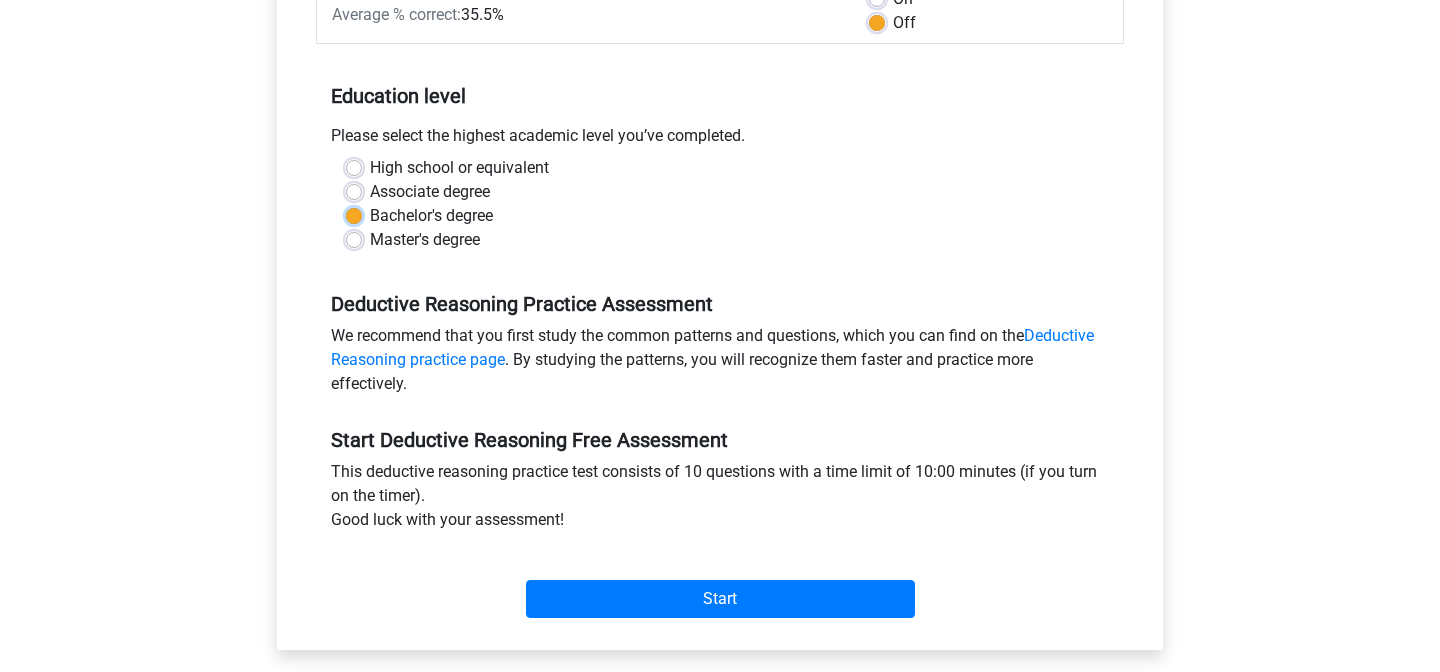 scroll, scrollTop: 348, scrollLeft: 0, axis: vertical 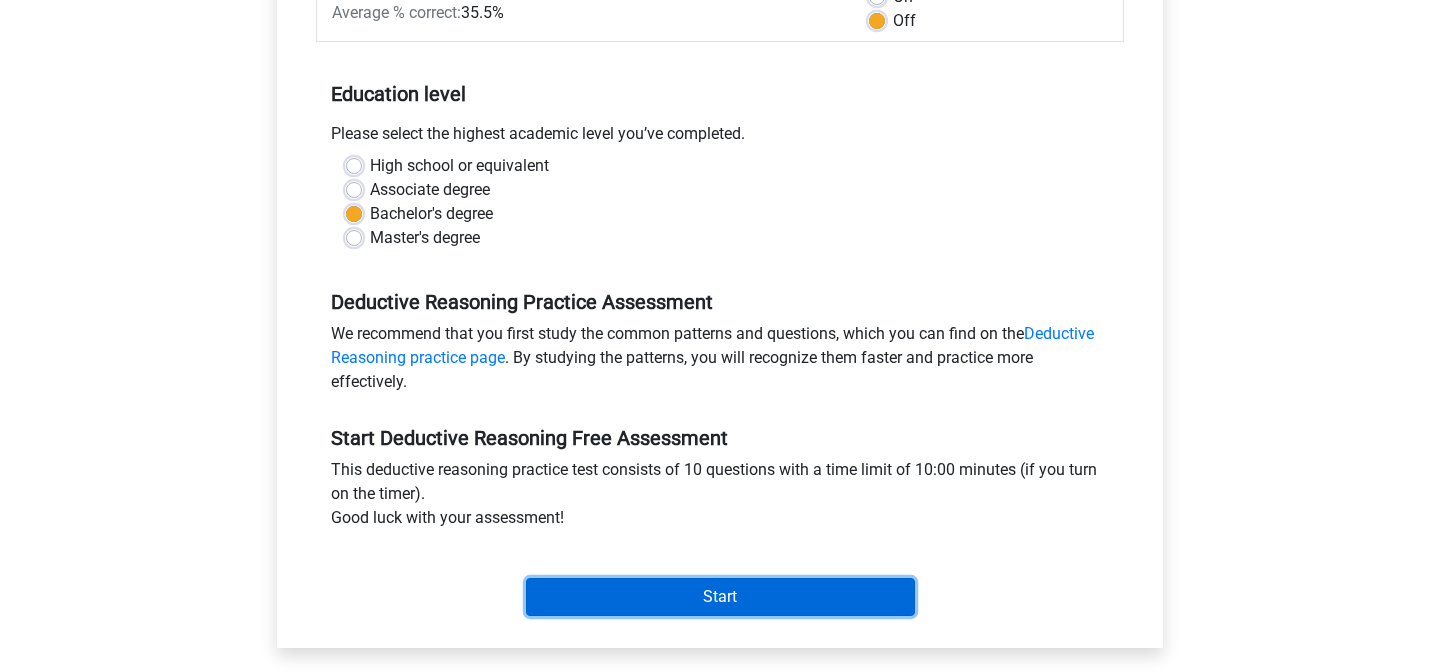 click on "Start" at bounding box center (720, 597) 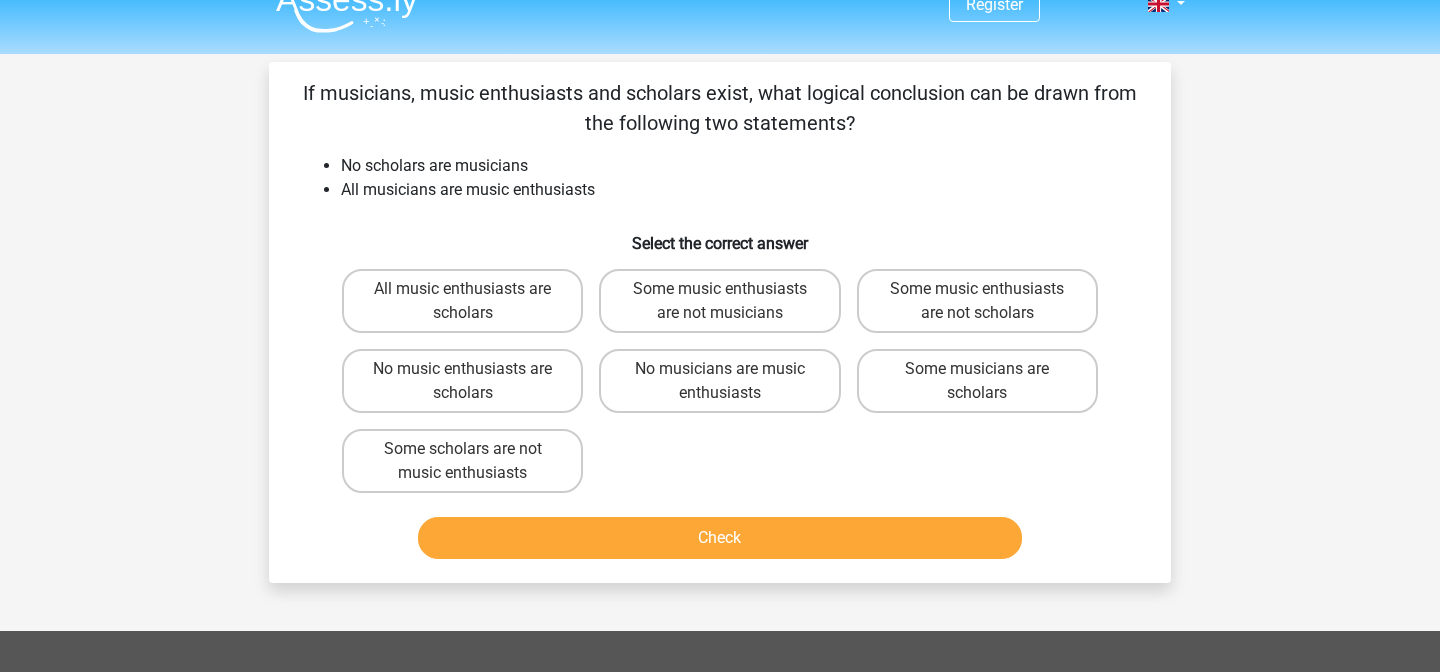scroll, scrollTop: 0, scrollLeft: 0, axis: both 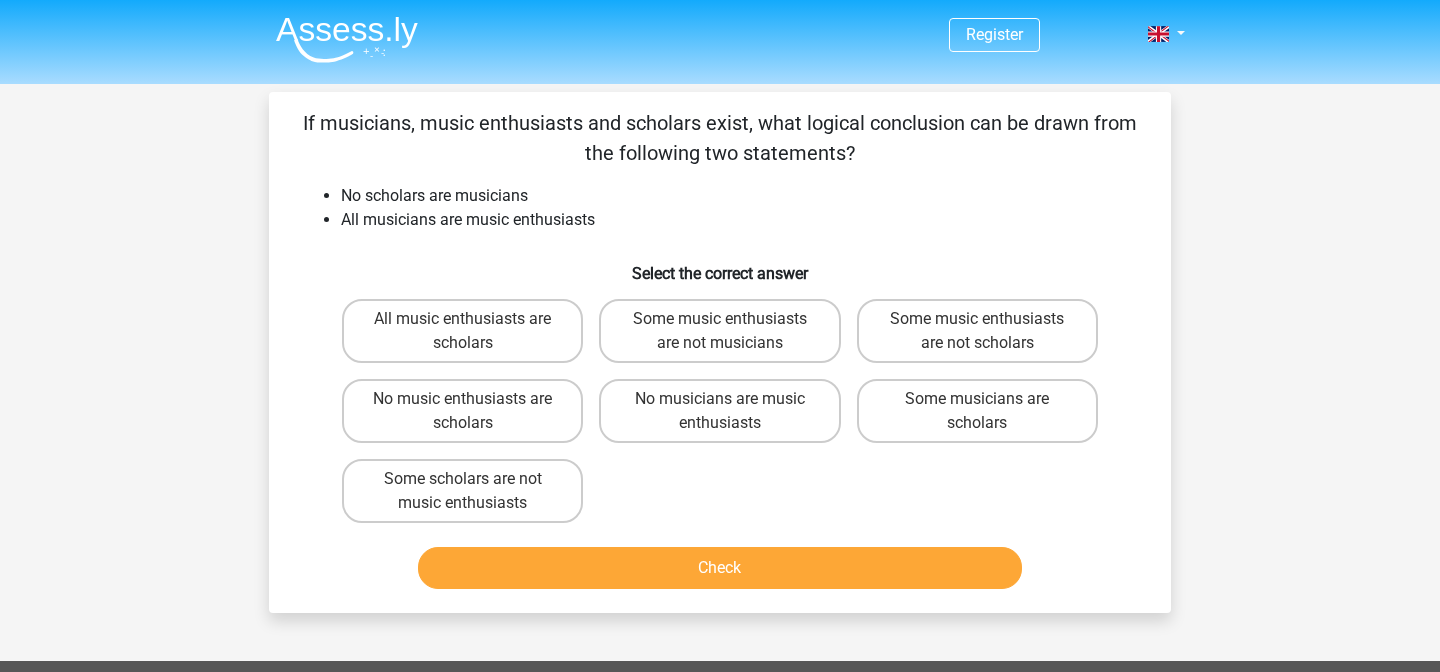 click on "No scholars are musicians" at bounding box center (740, 196) 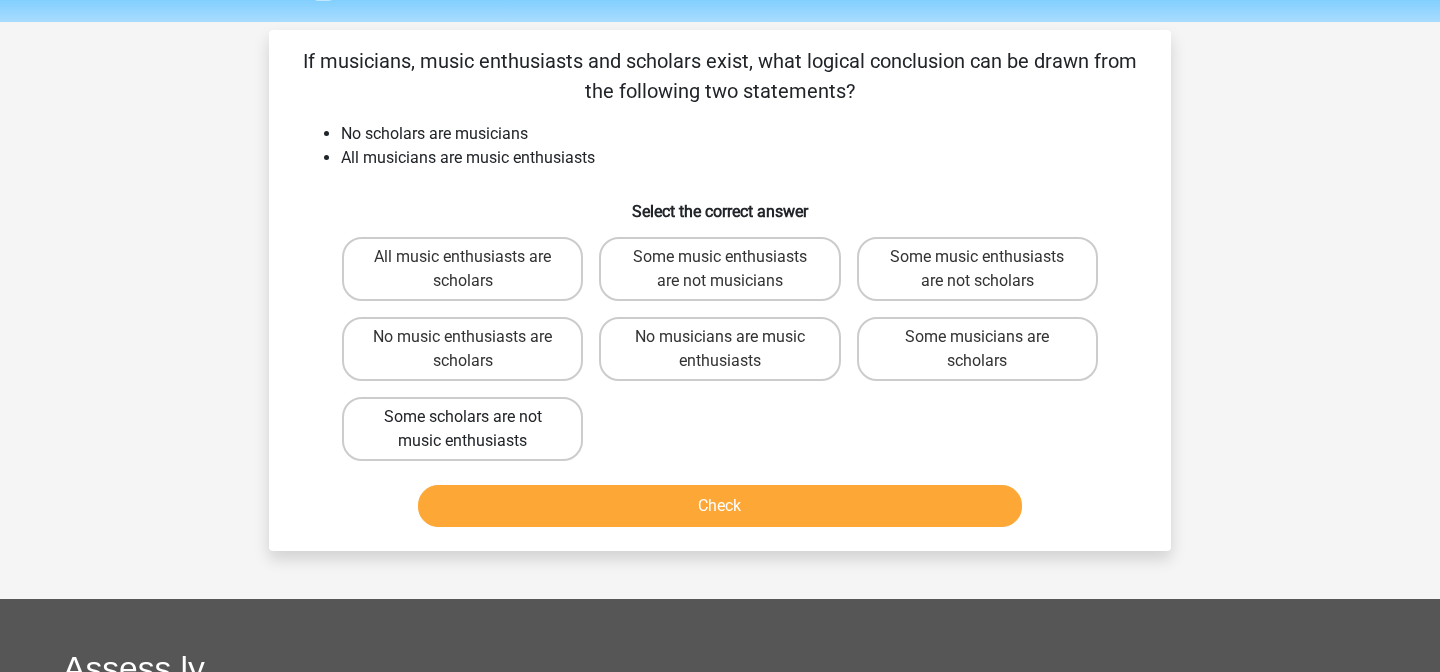 scroll, scrollTop: 58, scrollLeft: 0, axis: vertical 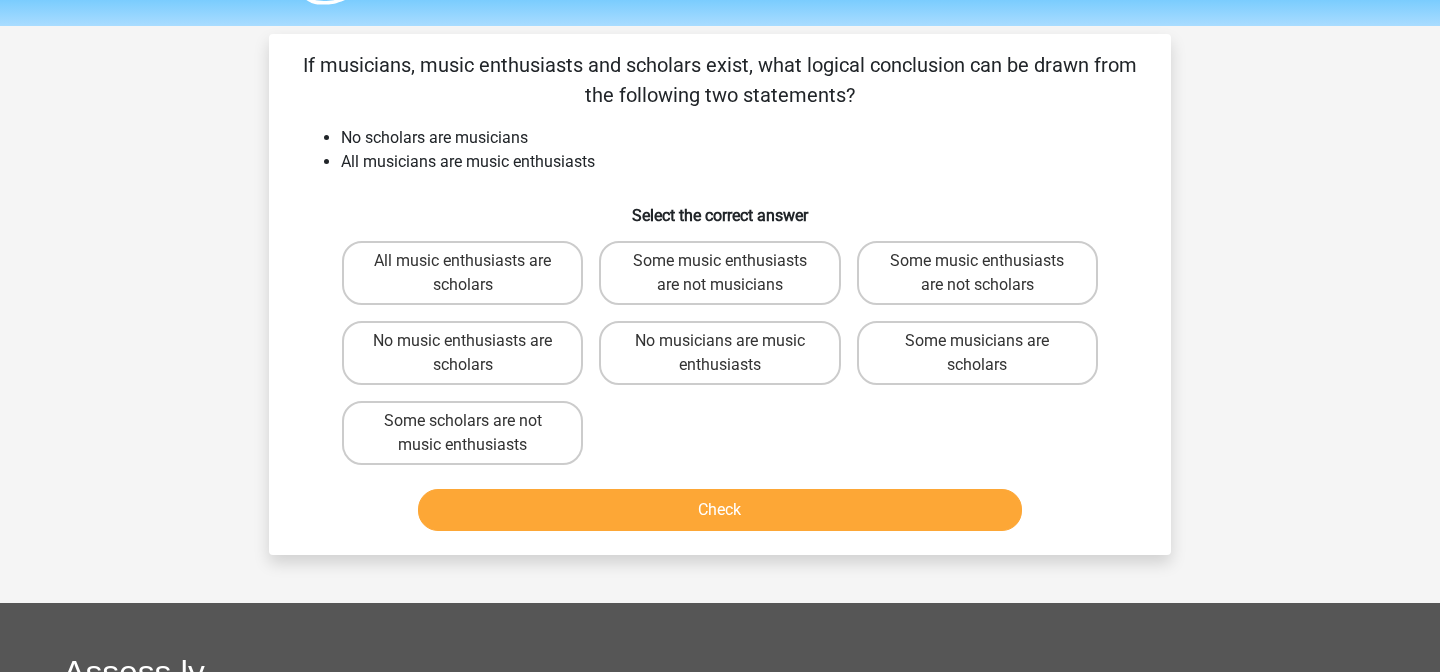 drag, startPoint x: 573, startPoint y: 428, endPoint x: 705, endPoint y: 421, distance: 132.18547 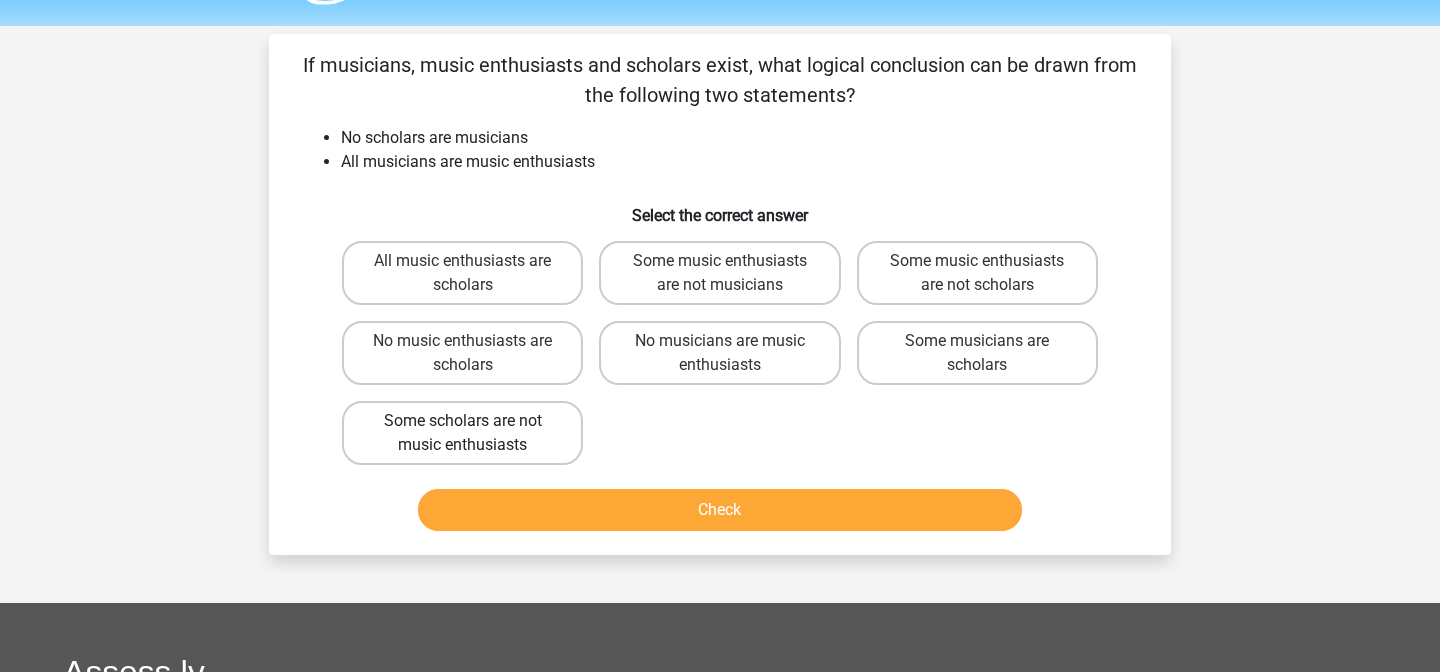 click on "Some scholars are not music enthusiasts" at bounding box center (462, 433) 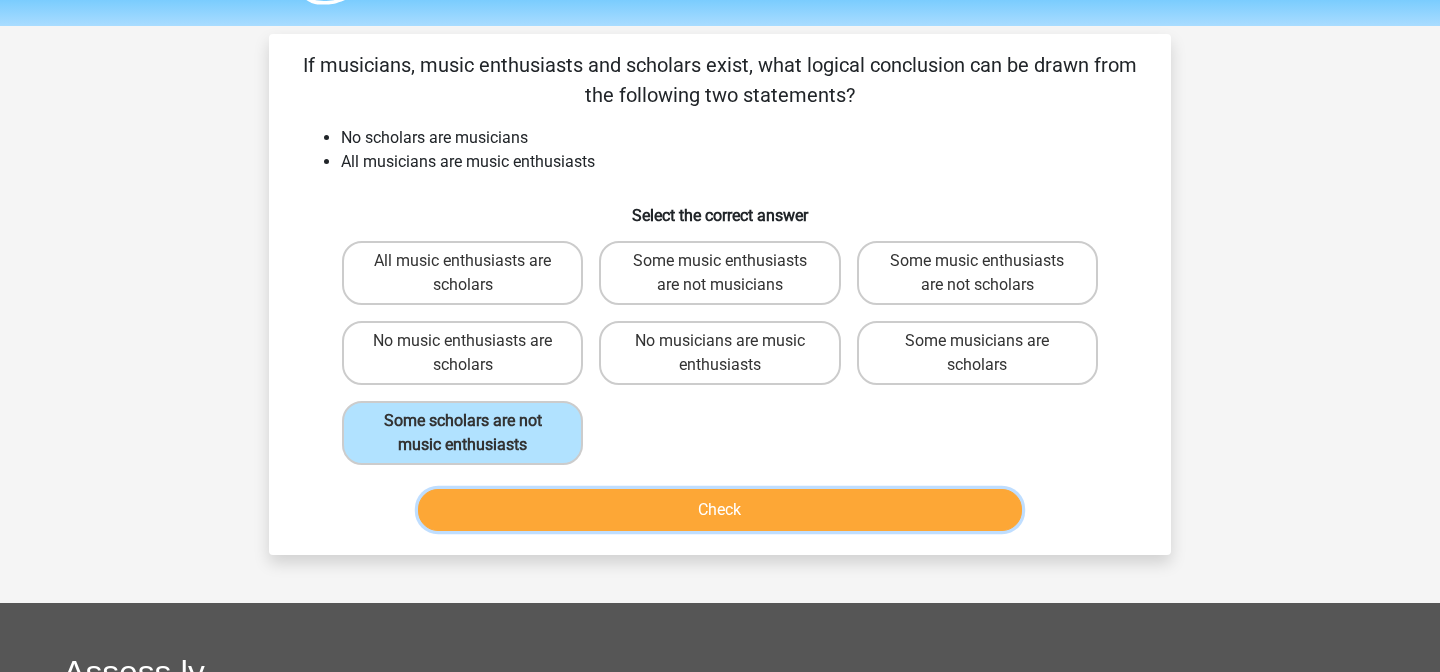 click on "Check" at bounding box center [720, 510] 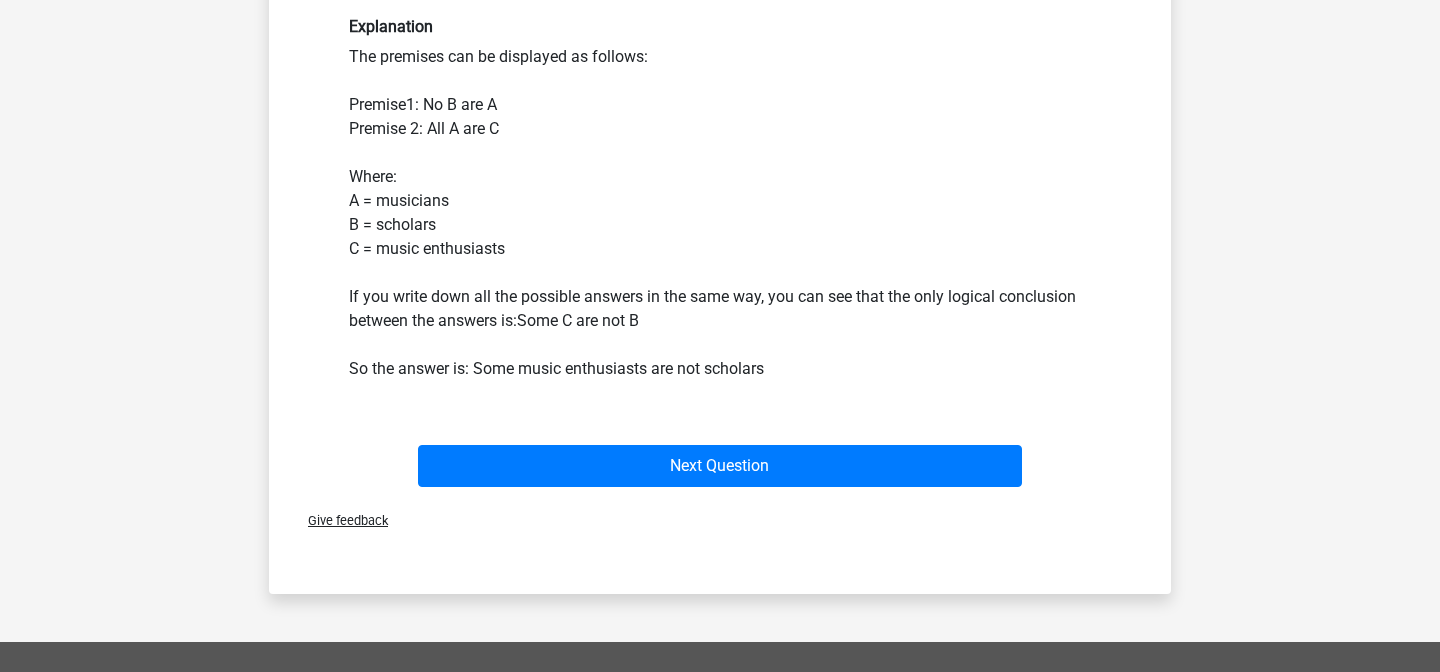 scroll, scrollTop: 566, scrollLeft: 0, axis: vertical 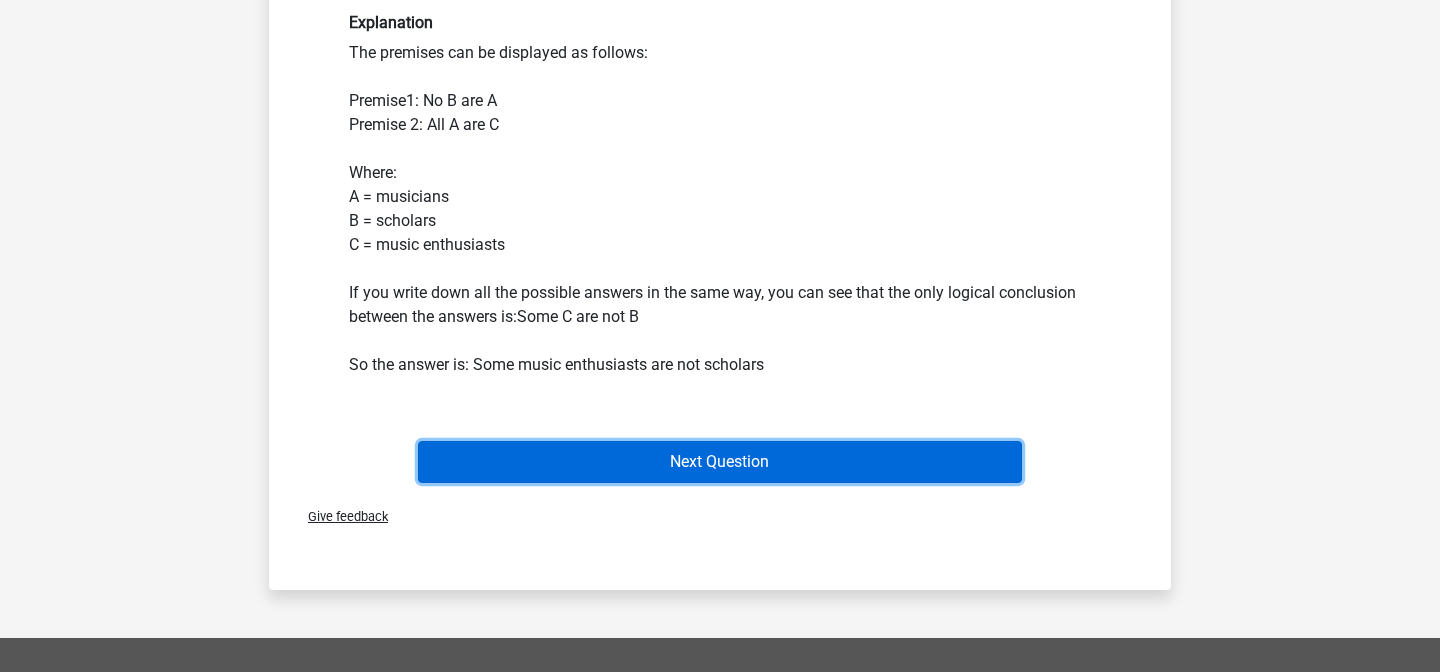 click on "Next Question" at bounding box center (720, 462) 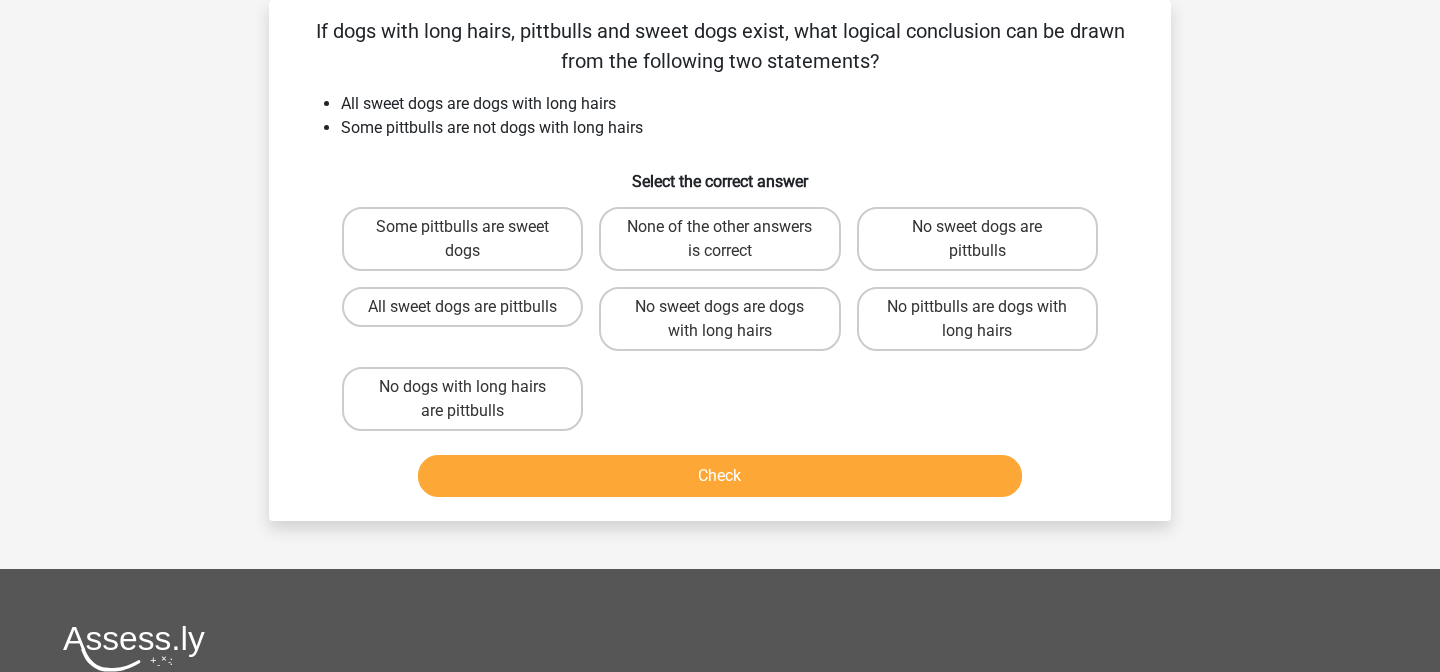 scroll, scrollTop: 0, scrollLeft: 0, axis: both 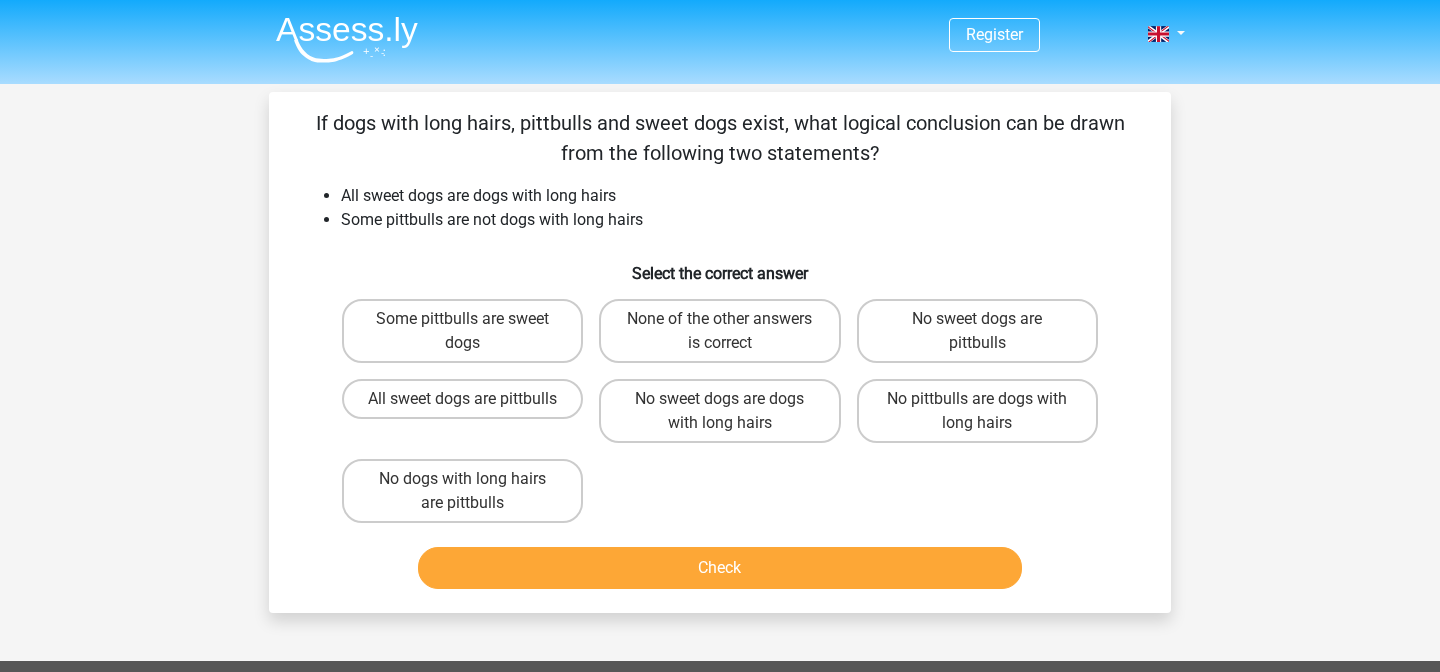 click on "Select the correct answer" at bounding box center (720, 265) 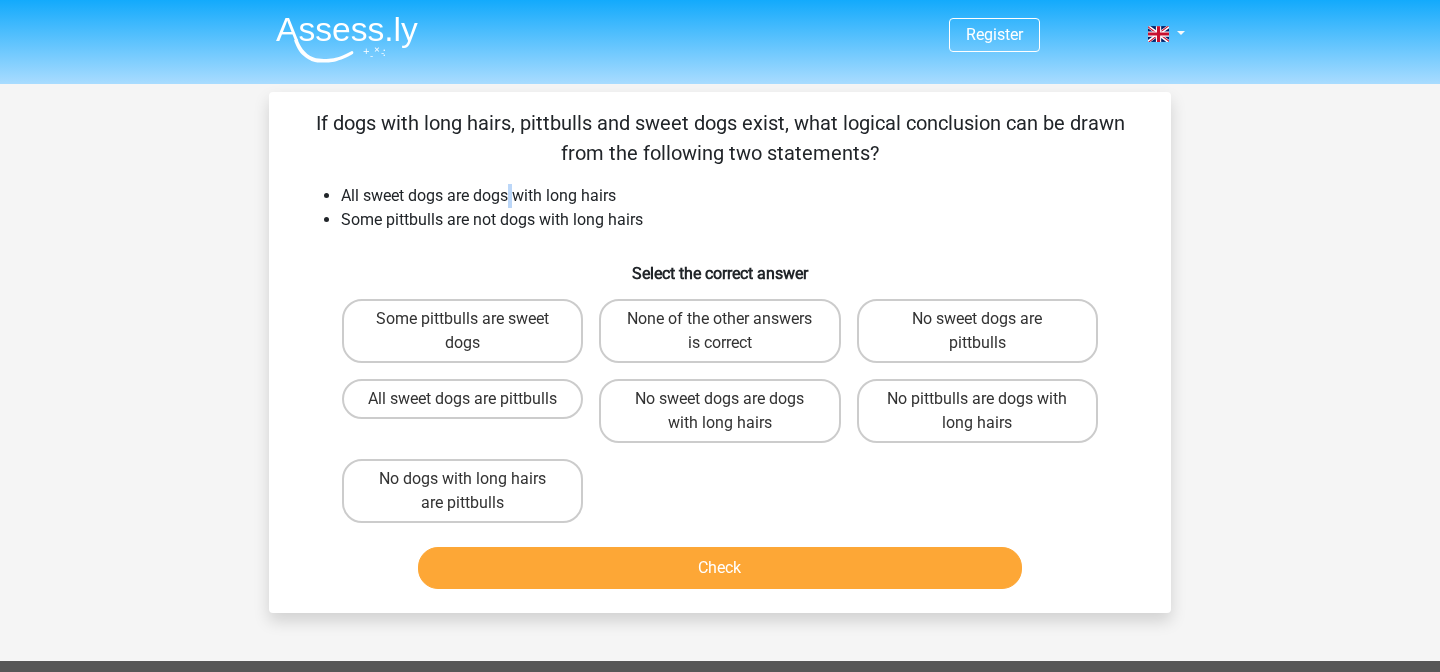 click on "All sweet dogs are dogs with long hairs" at bounding box center (740, 196) 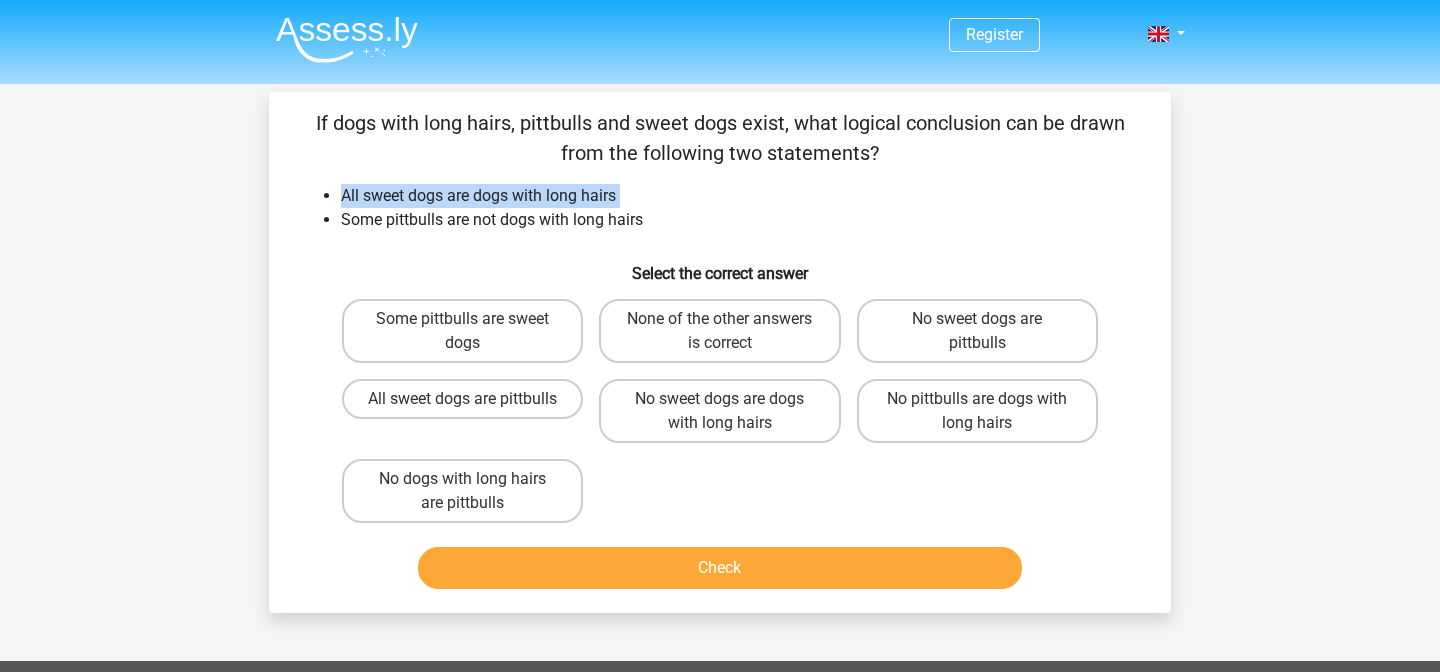 click on "All sweet dogs are dogs with long hairs" at bounding box center (740, 196) 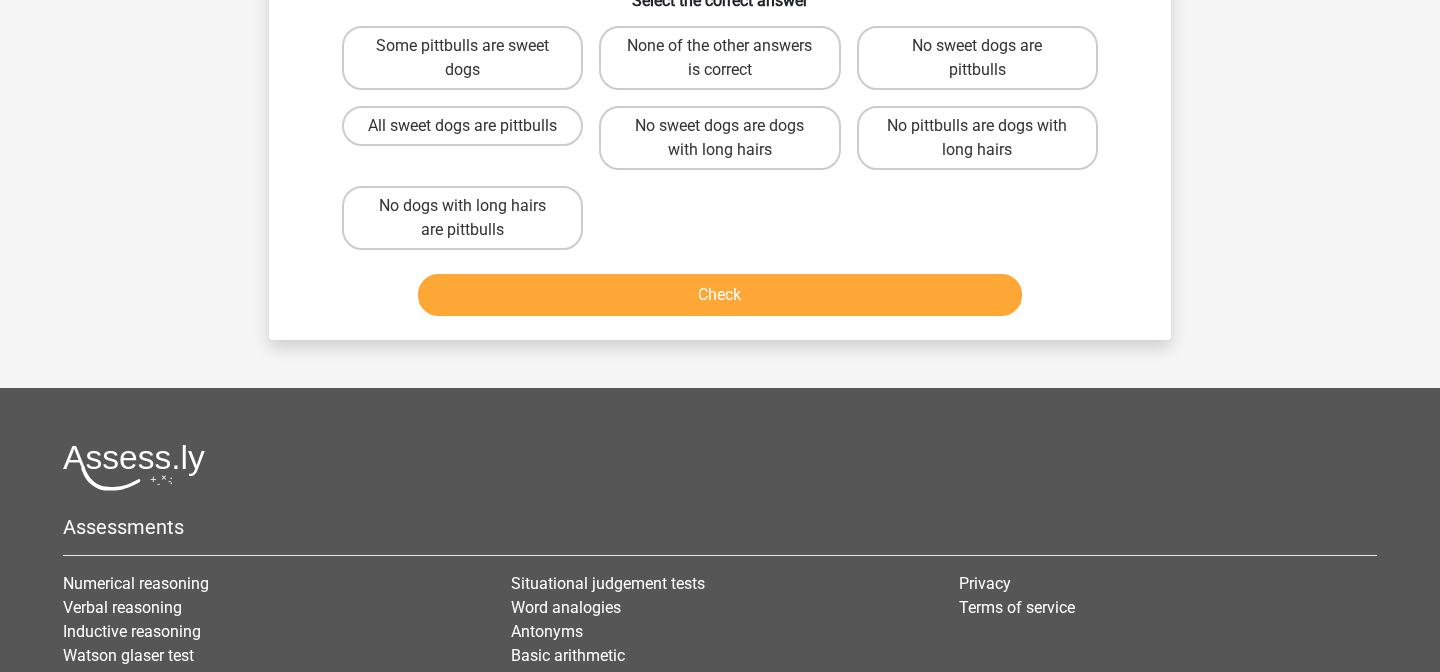 scroll, scrollTop: 0, scrollLeft: 0, axis: both 